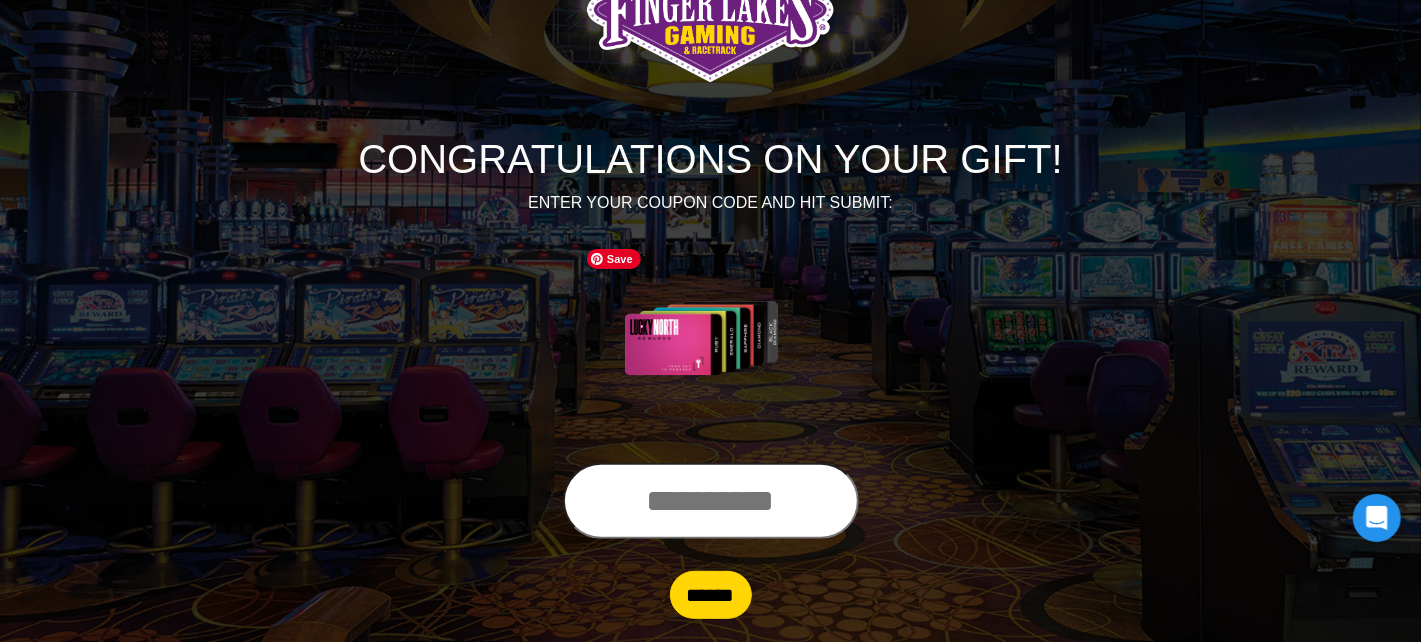scroll, scrollTop: 116, scrollLeft: 0, axis: vertical 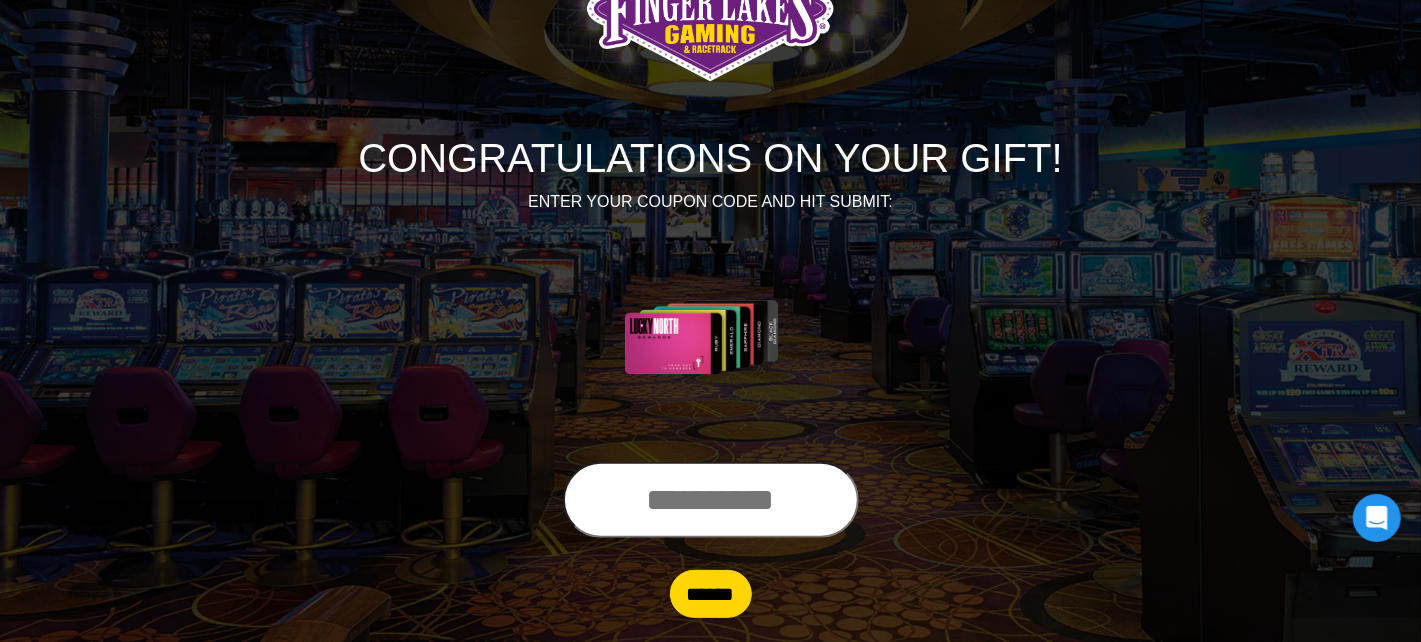 click at bounding box center [711, 500] 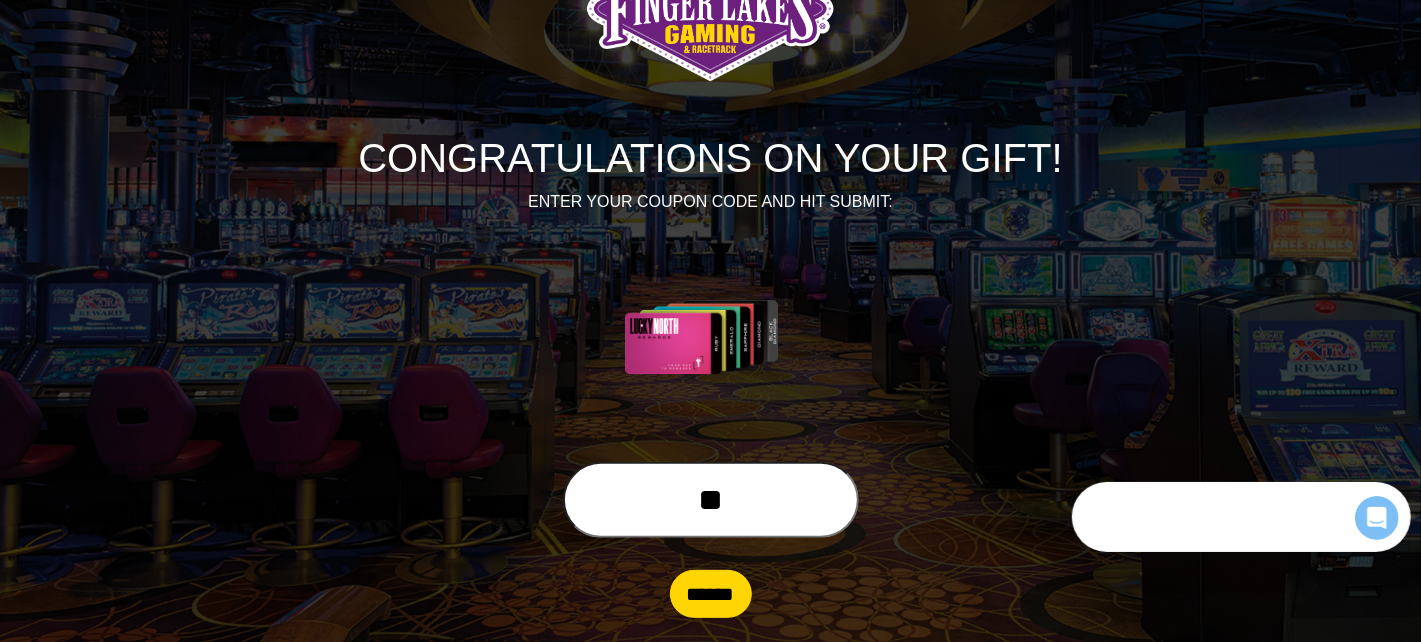 scroll, scrollTop: 0, scrollLeft: 0, axis: both 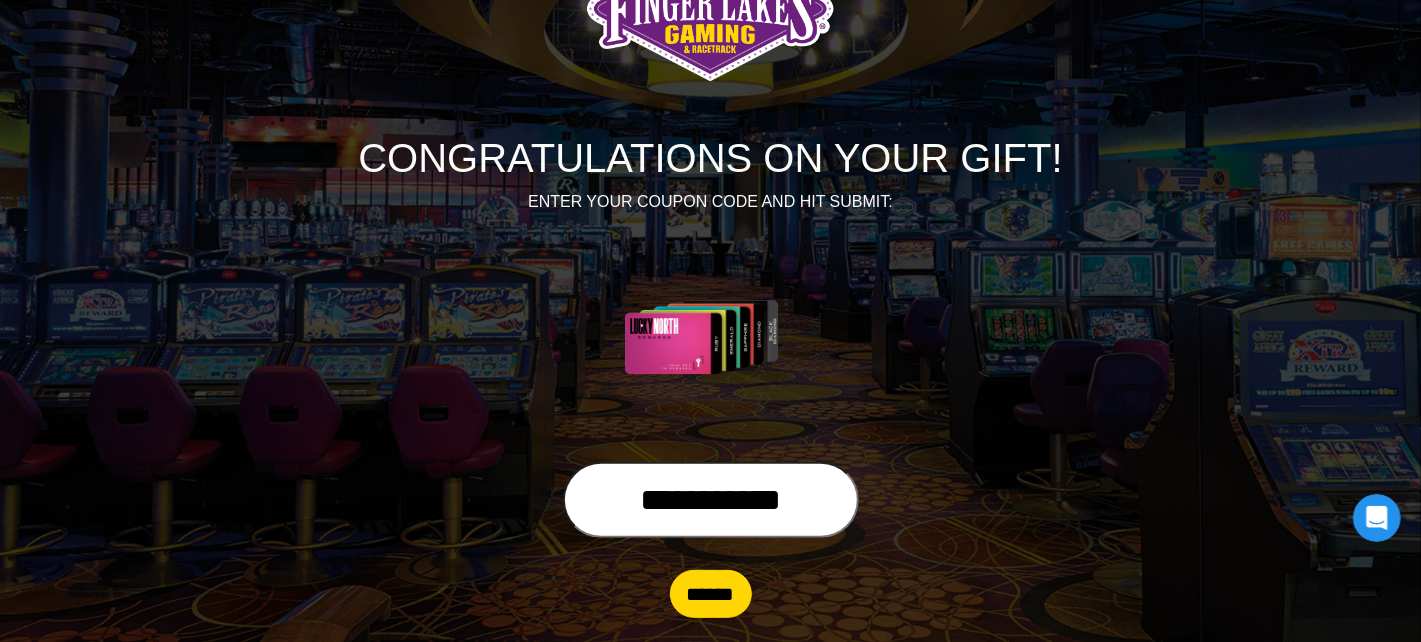 type on "**********" 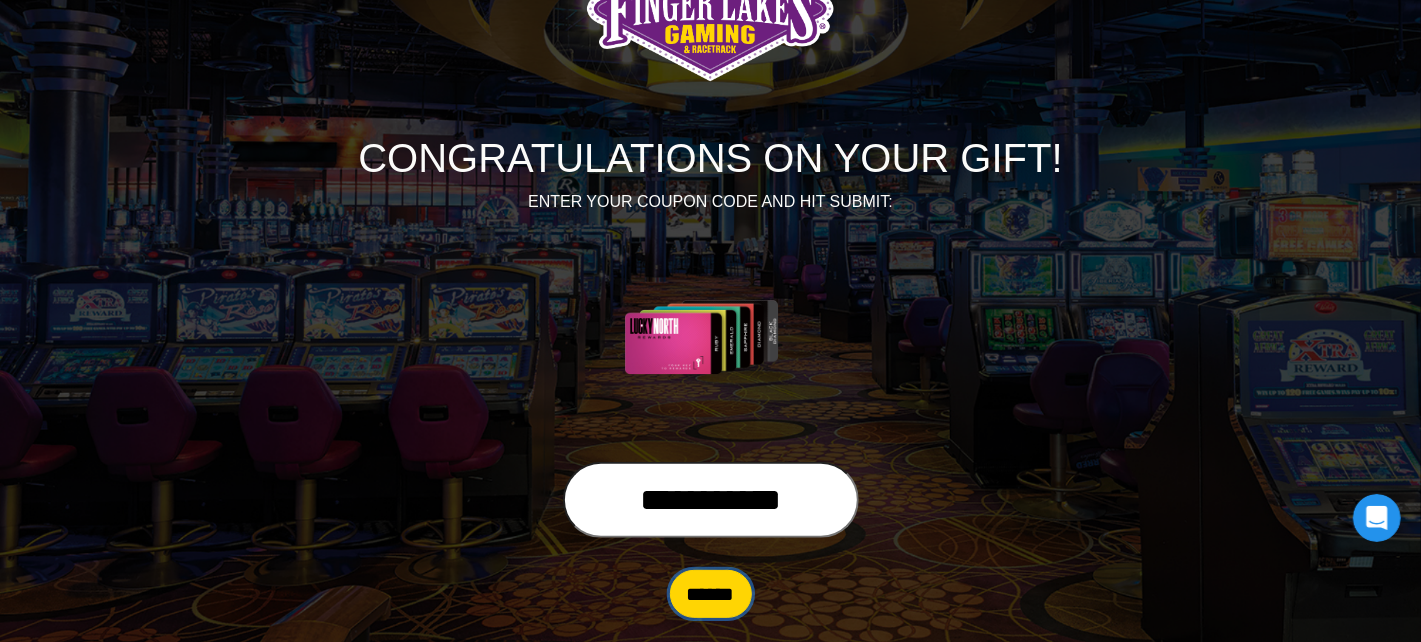 click on "******" at bounding box center [711, 594] 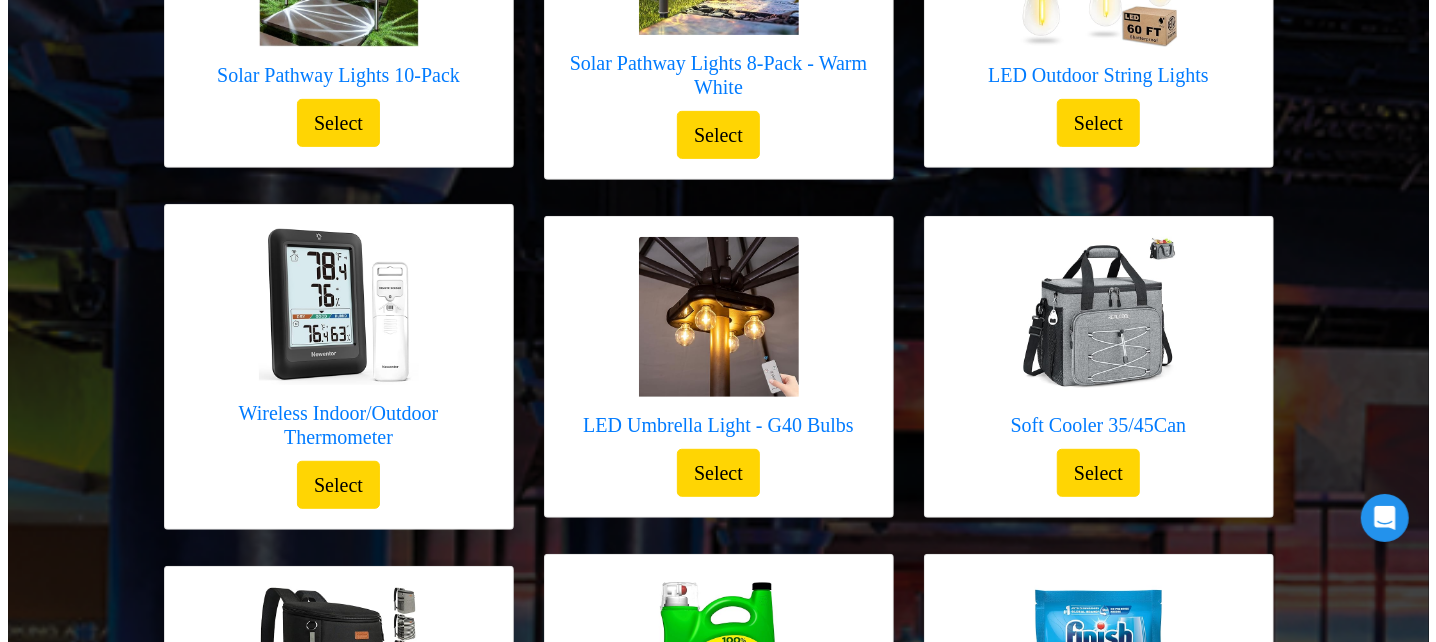 scroll, scrollTop: 481, scrollLeft: 0, axis: vertical 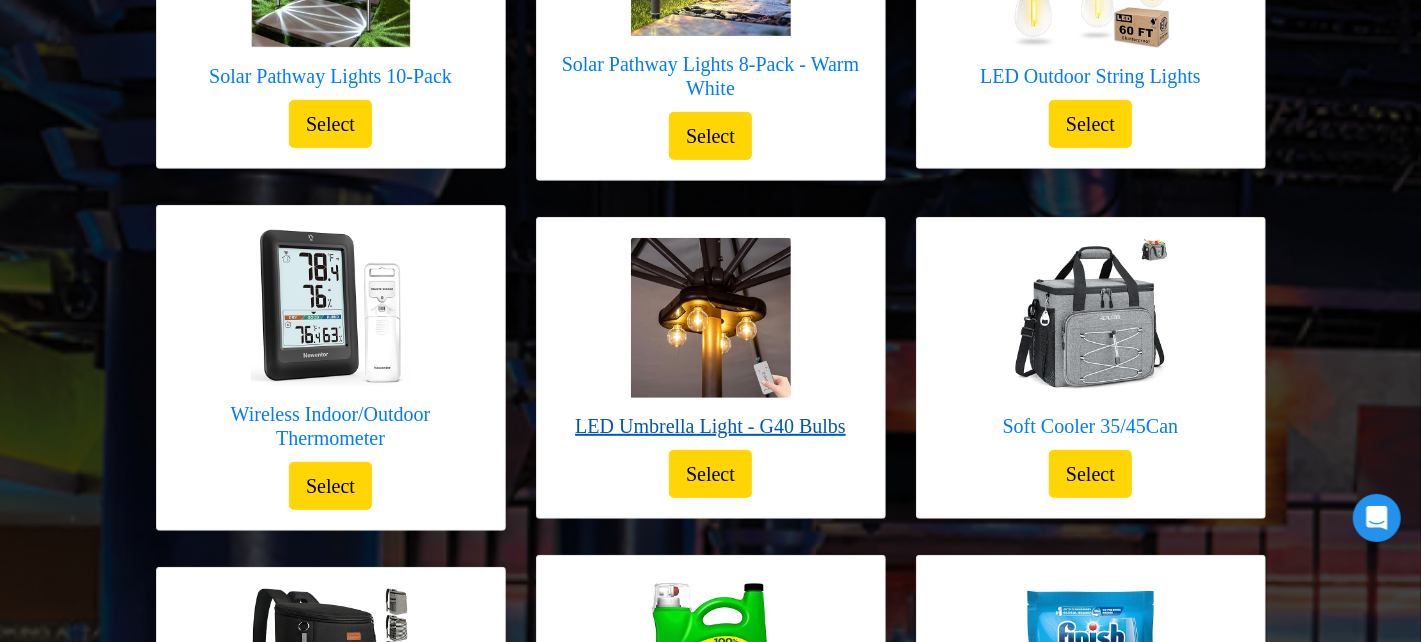 click on "LED Umbrella Light - G40 Bulbs" at bounding box center [710, 426] 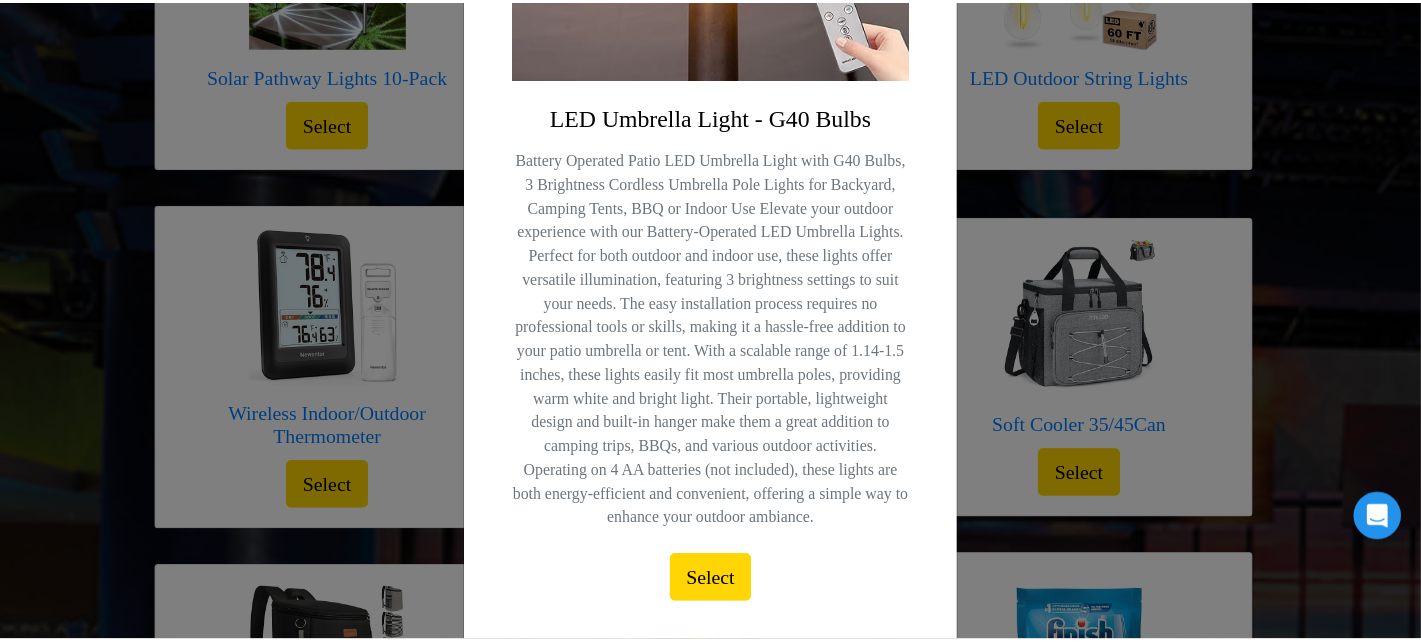 scroll, scrollTop: 468, scrollLeft: 0, axis: vertical 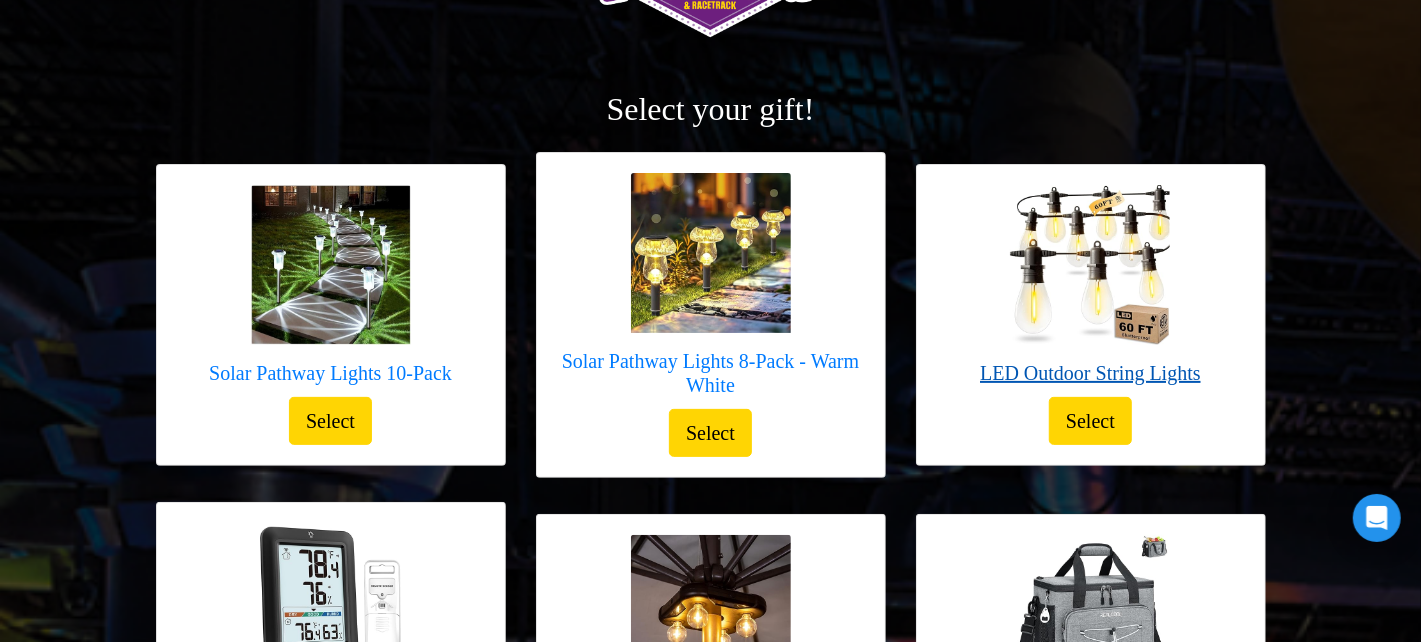 click on "LED Outdoor String Lights" at bounding box center (1090, 373) 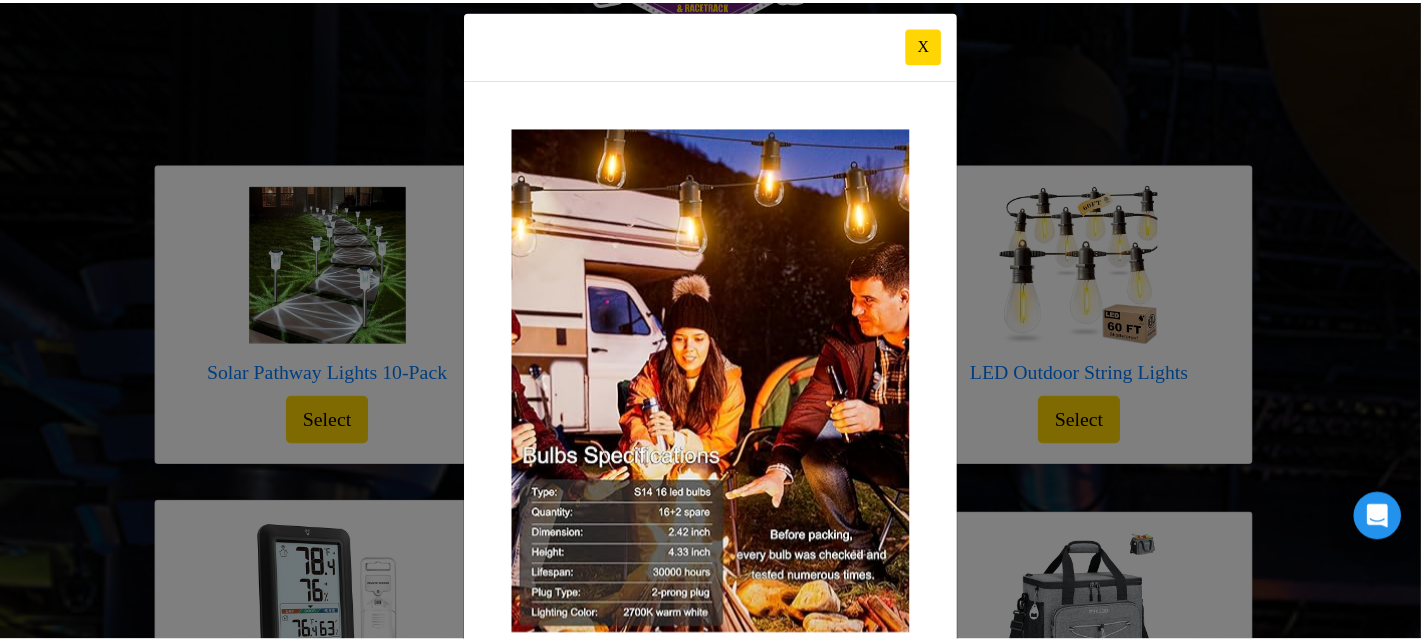 scroll, scrollTop: 16, scrollLeft: 0, axis: vertical 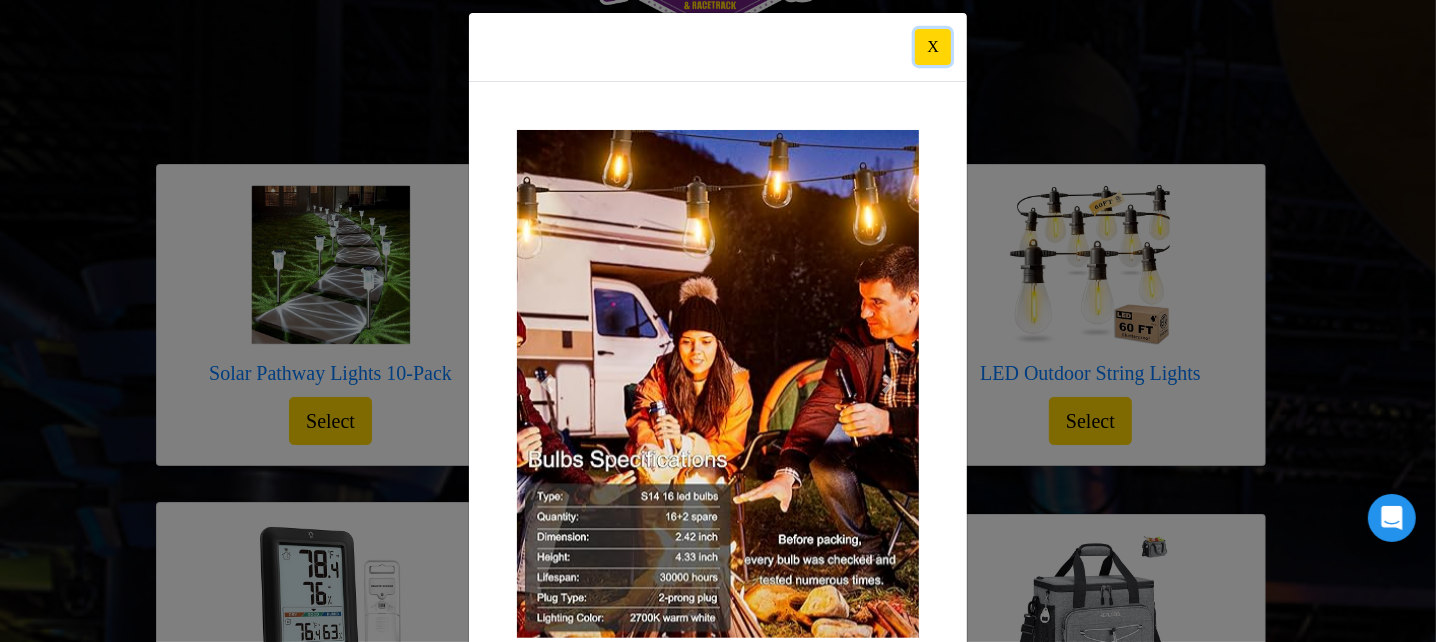 click on "X" at bounding box center [933, 47] 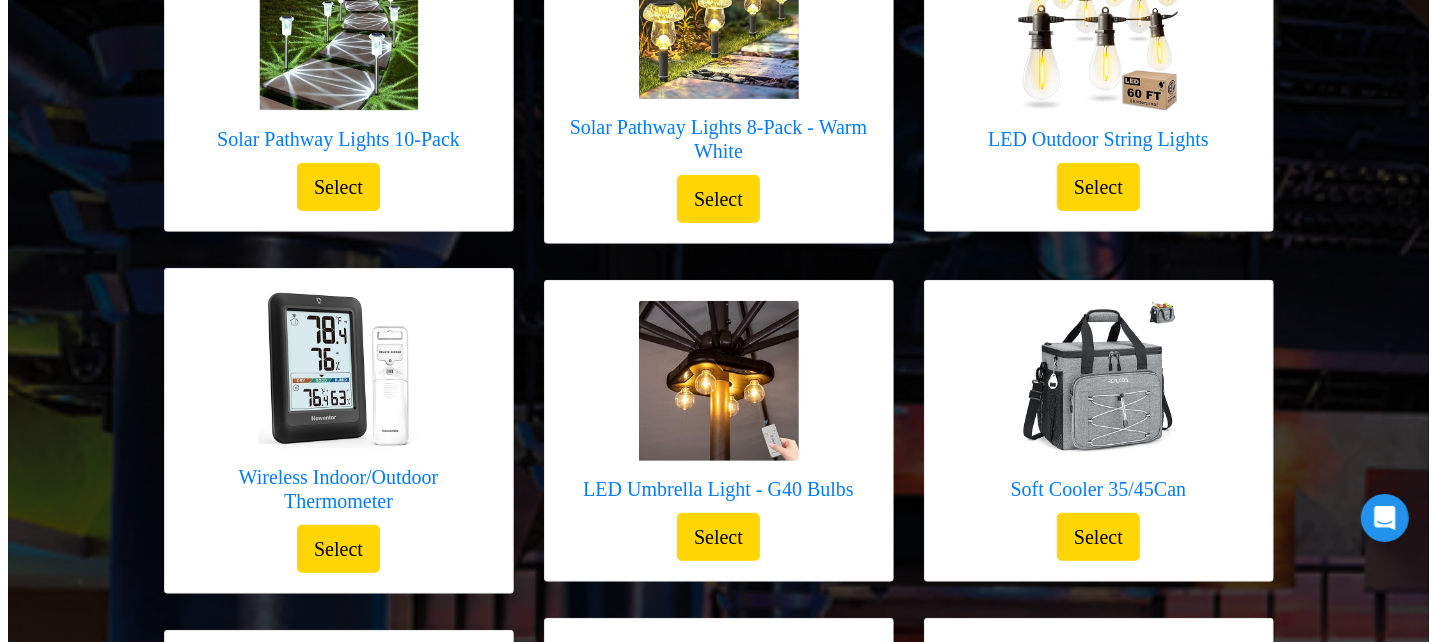 scroll, scrollTop: 421, scrollLeft: 0, axis: vertical 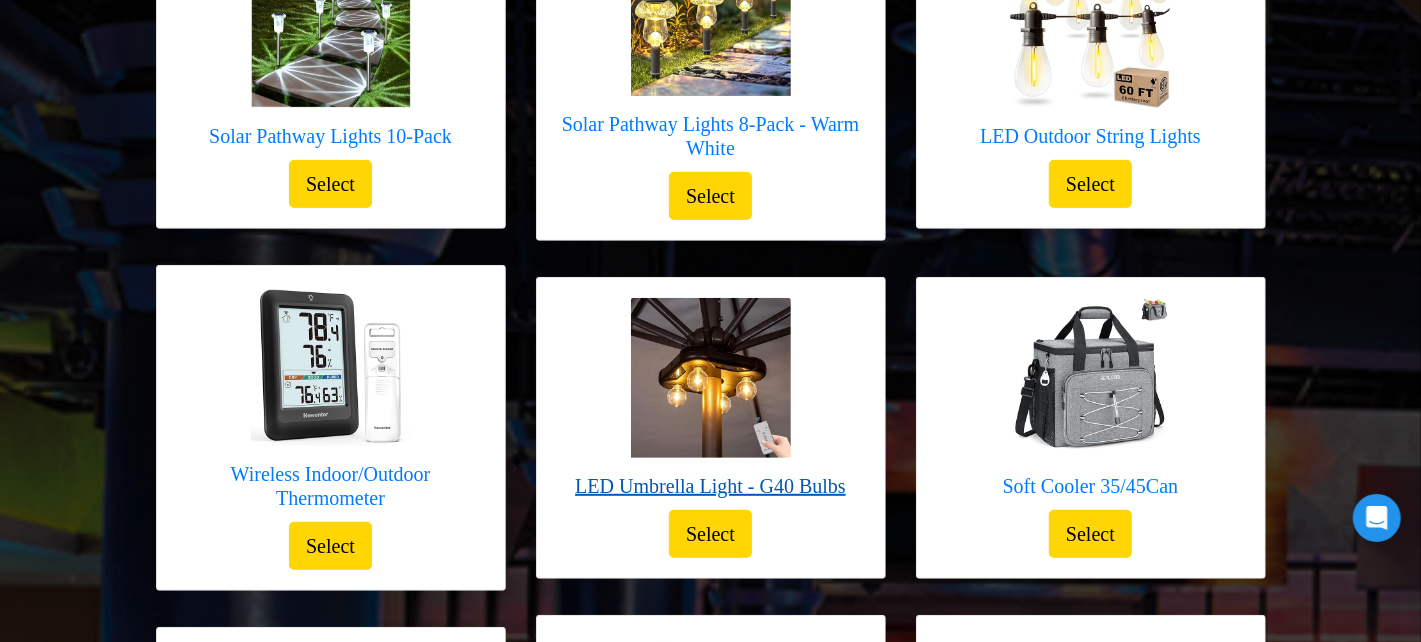 click on "LED Umbrella Light - G40 Bulbs" at bounding box center [710, 486] 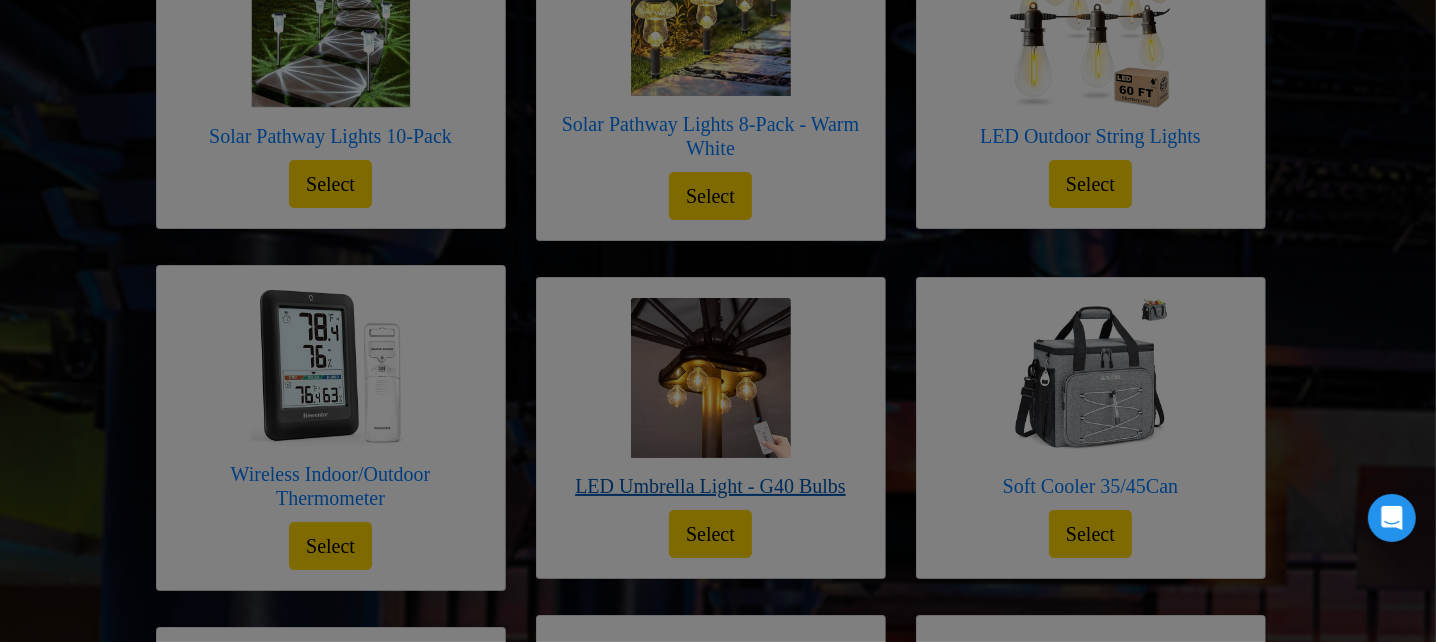 scroll, scrollTop: 0, scrollLeft: 0, axis: both 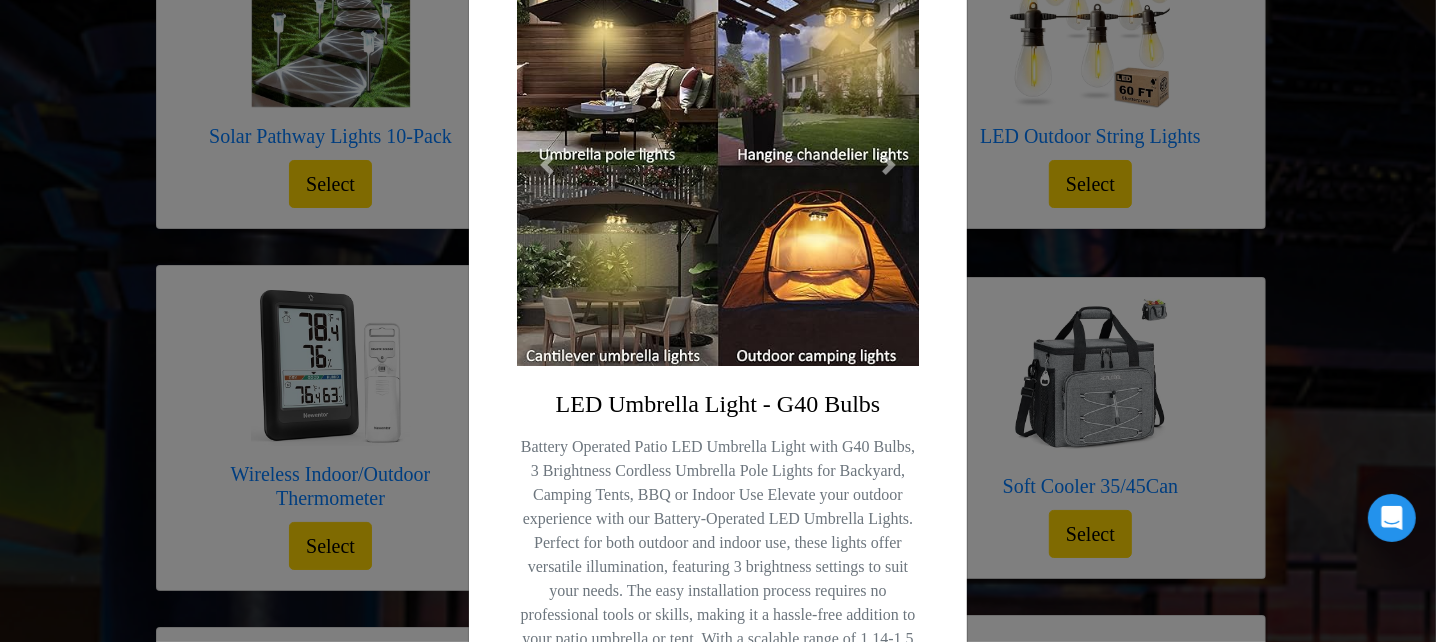 click at bounding box center [718, 165] 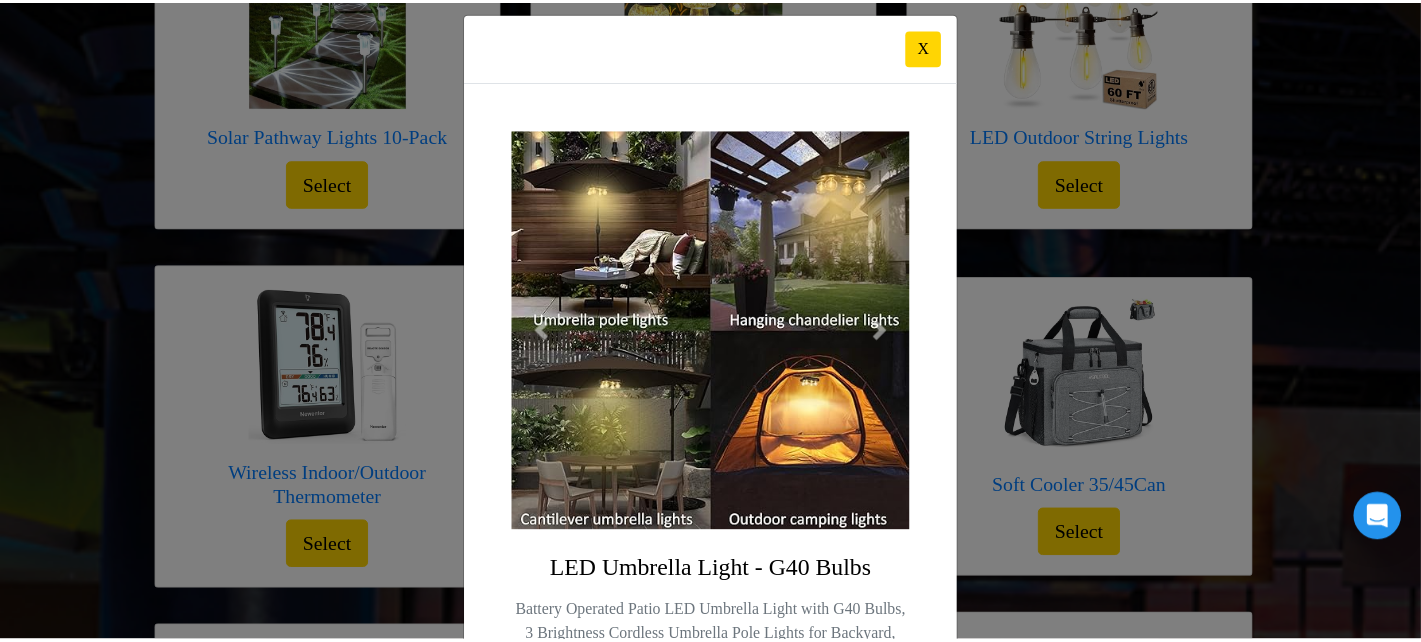 scroll, scrollTop: 13, scrollLeft: 0, axis: vertical 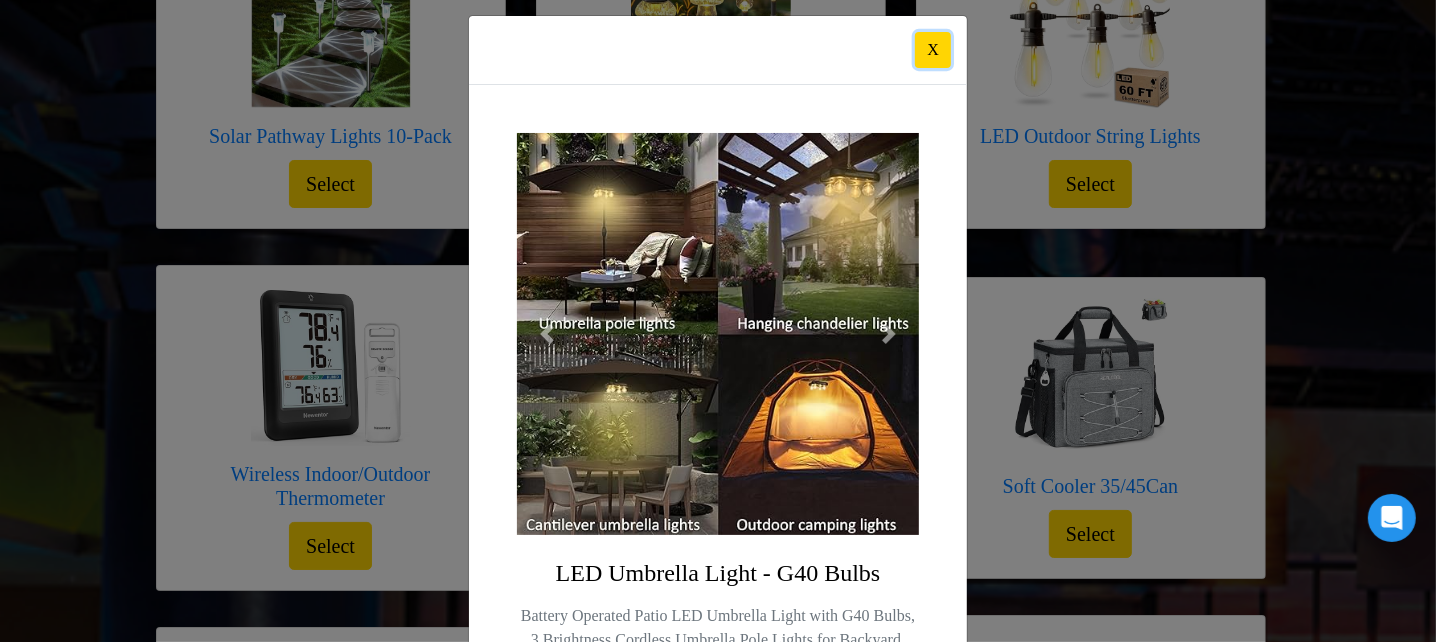 click on "X" at bounding box center (933, 50) 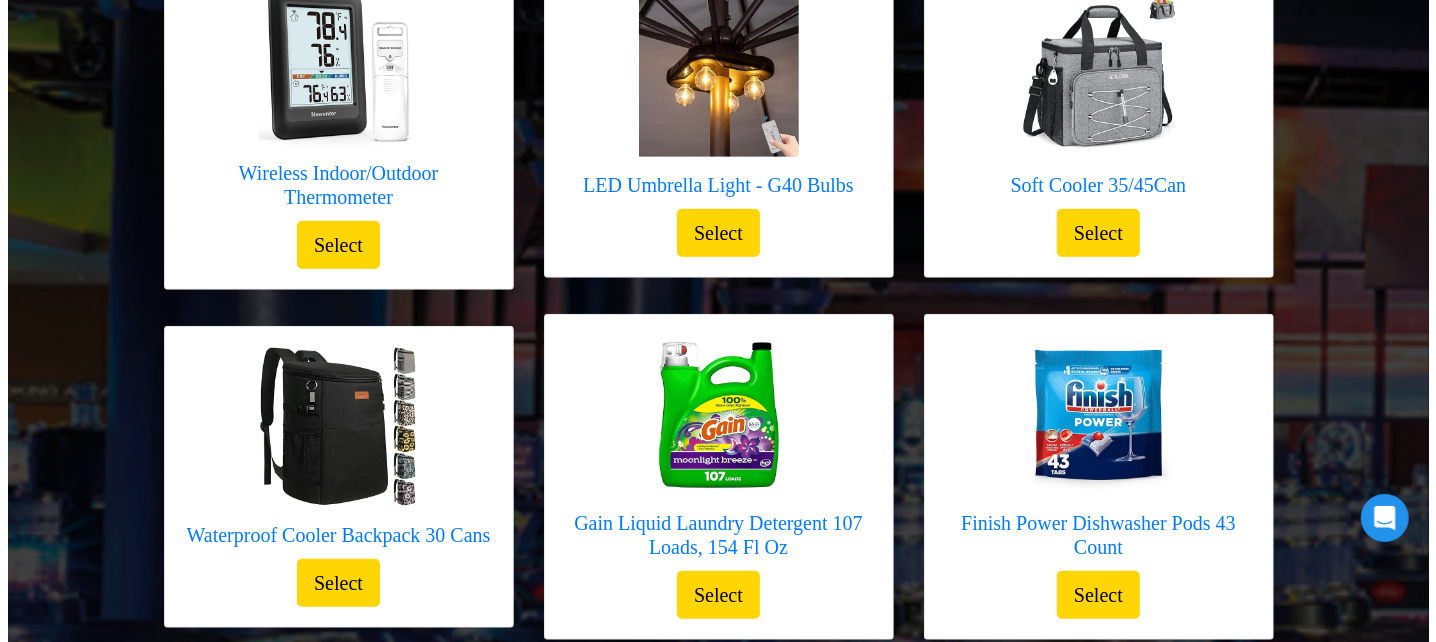 scroll, scrollTop: 717, scrollLeft: 0, axis: vertical 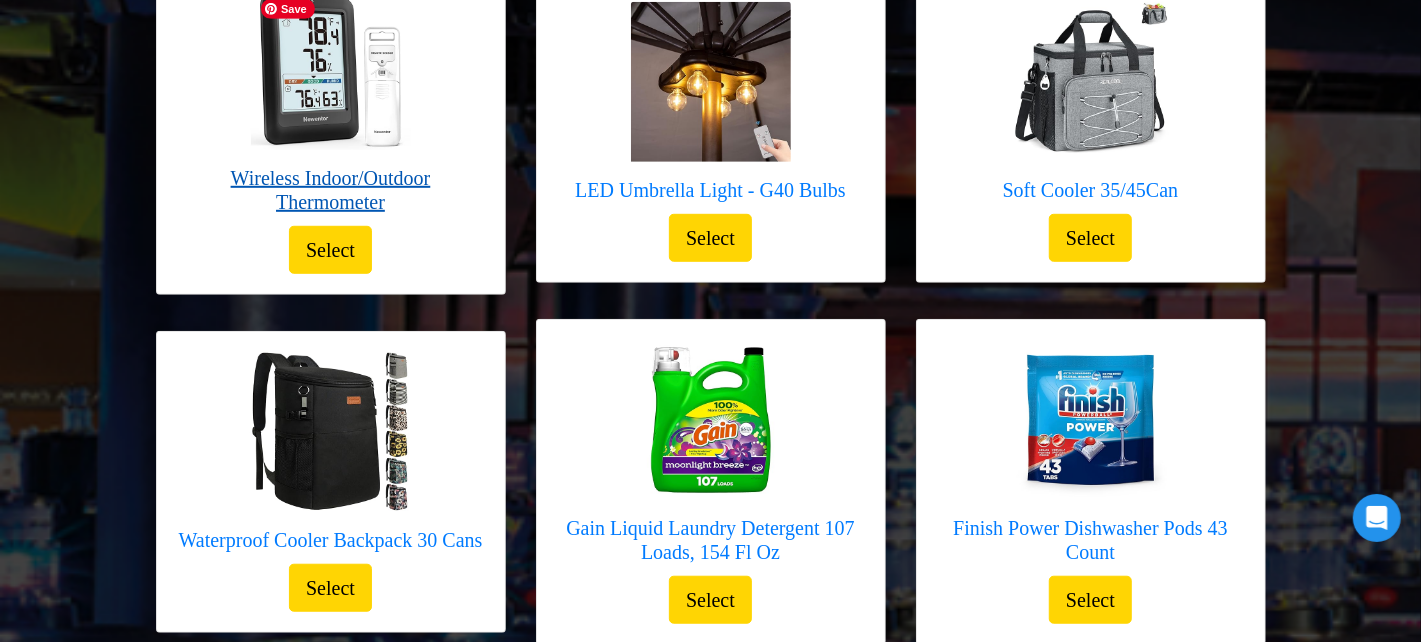 click at bounding box center (331, 70) 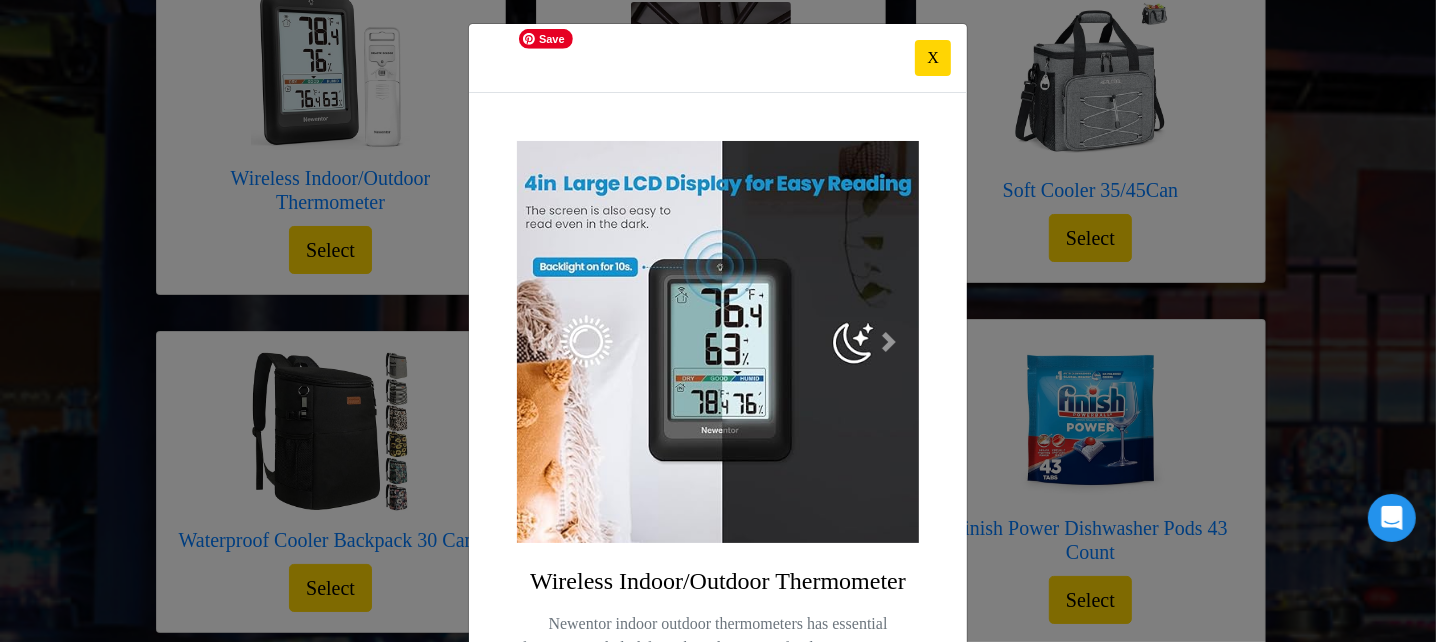 scroll, scrollTop: 4, scrollLeft: 0, axis: vertical 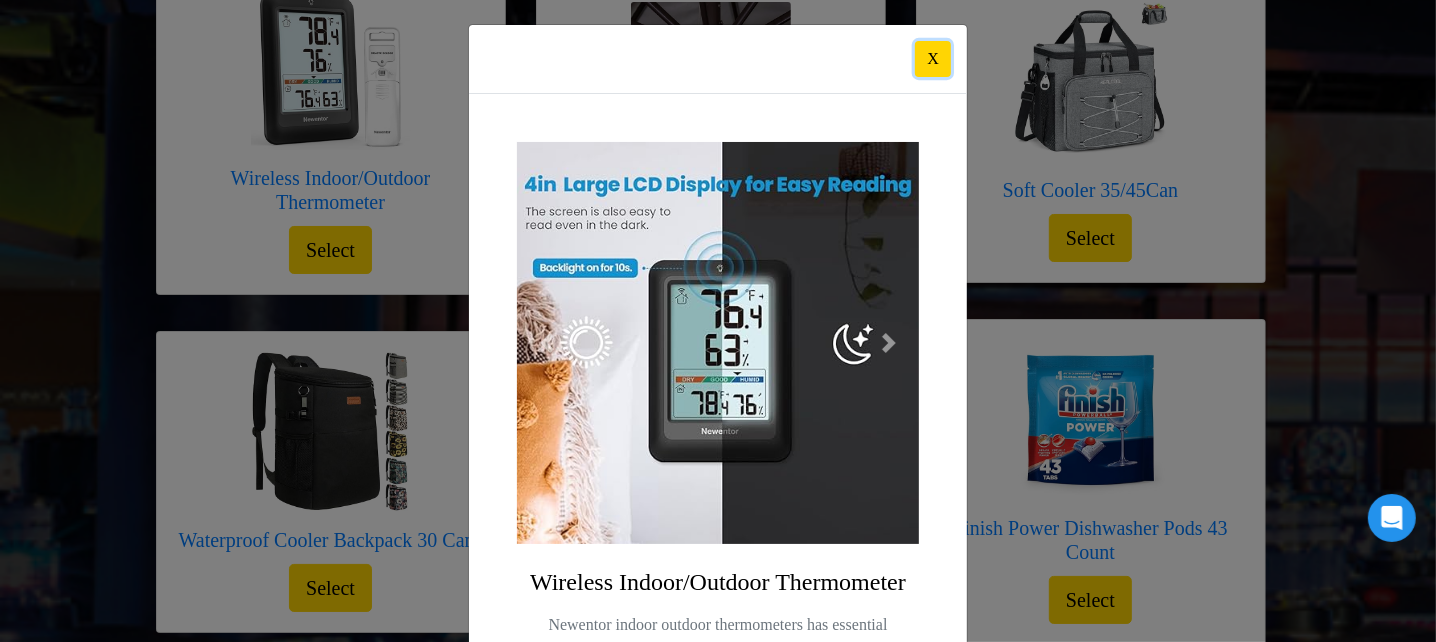 click on "X" at bounding box center (933, 59) 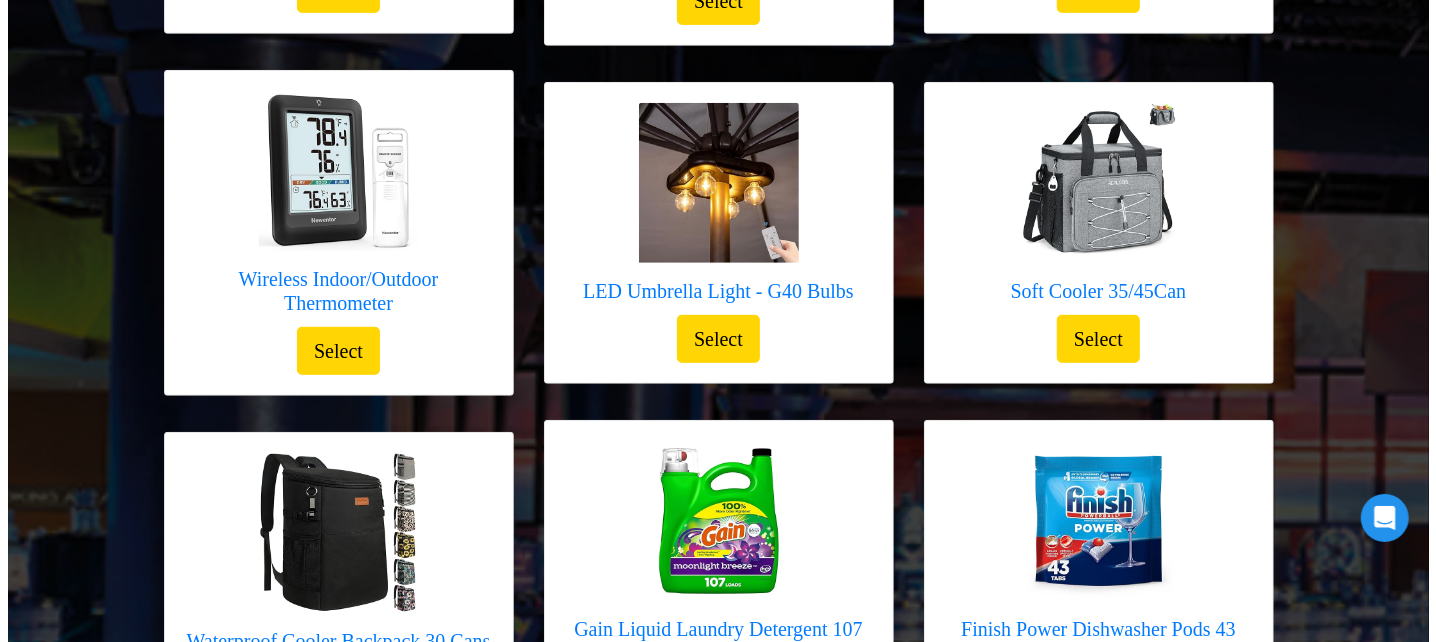 scroll, scrollTop: 616, scrollLeft: 0, axis: vertical 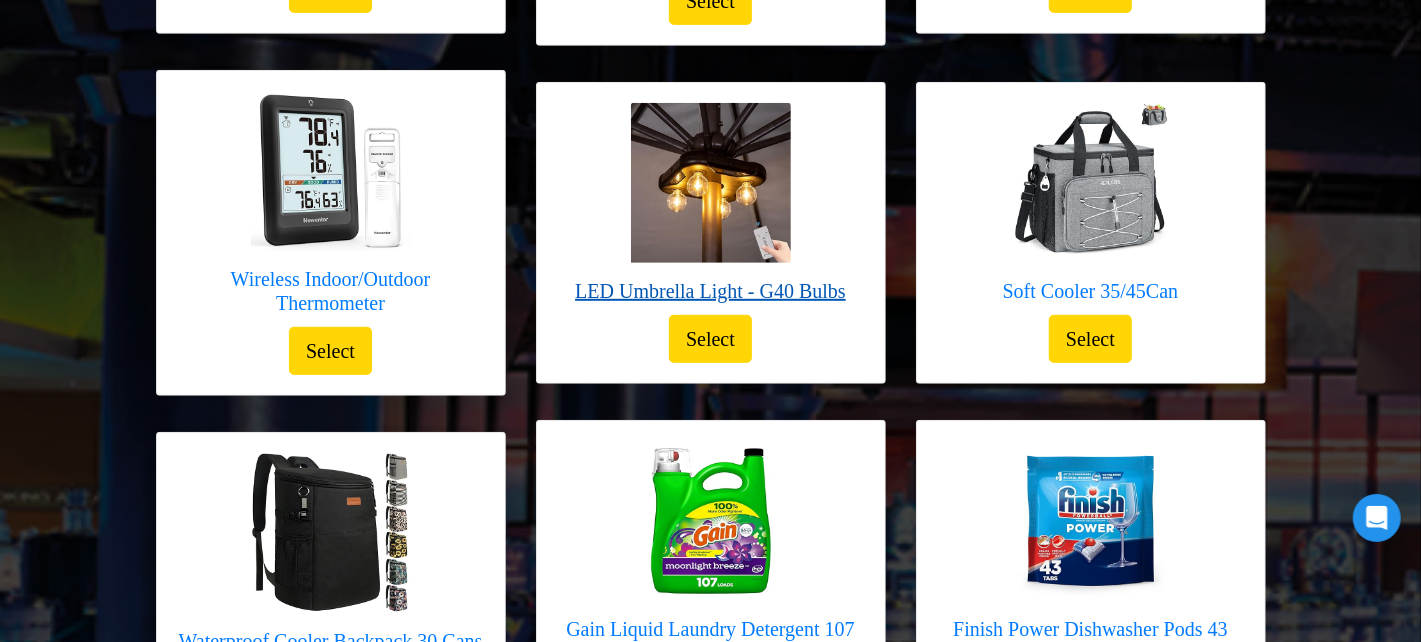 click on "LED Umbrella Light - G40 Bulbs" at bounding box center [710, 291] 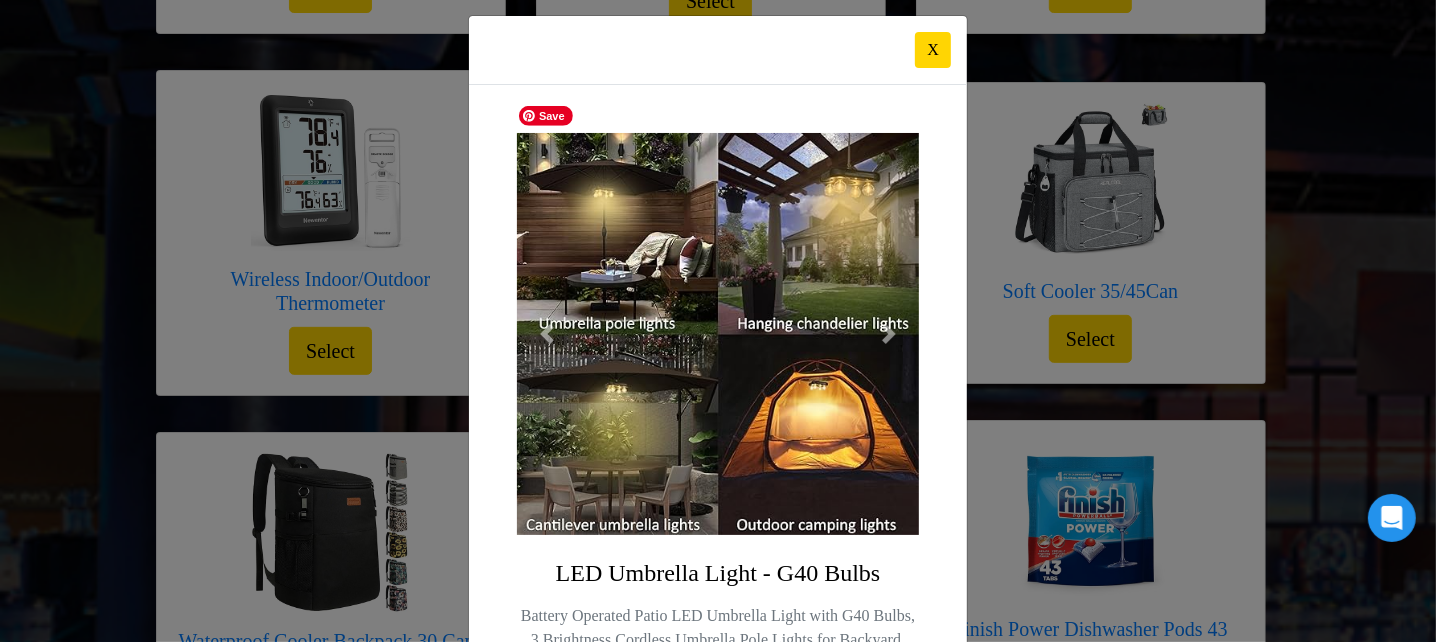 scroll, scrollTop: 0, scrollLeft: 0, axis: both 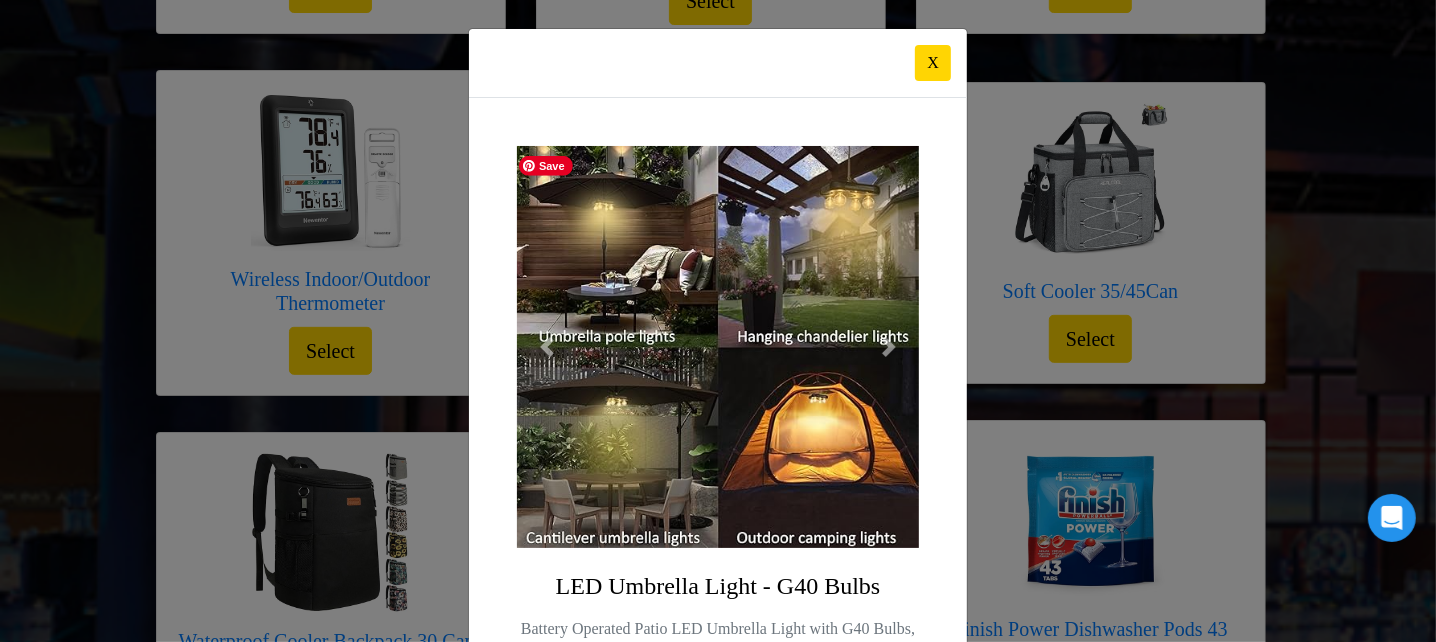 click at bounding box center [718, 347] 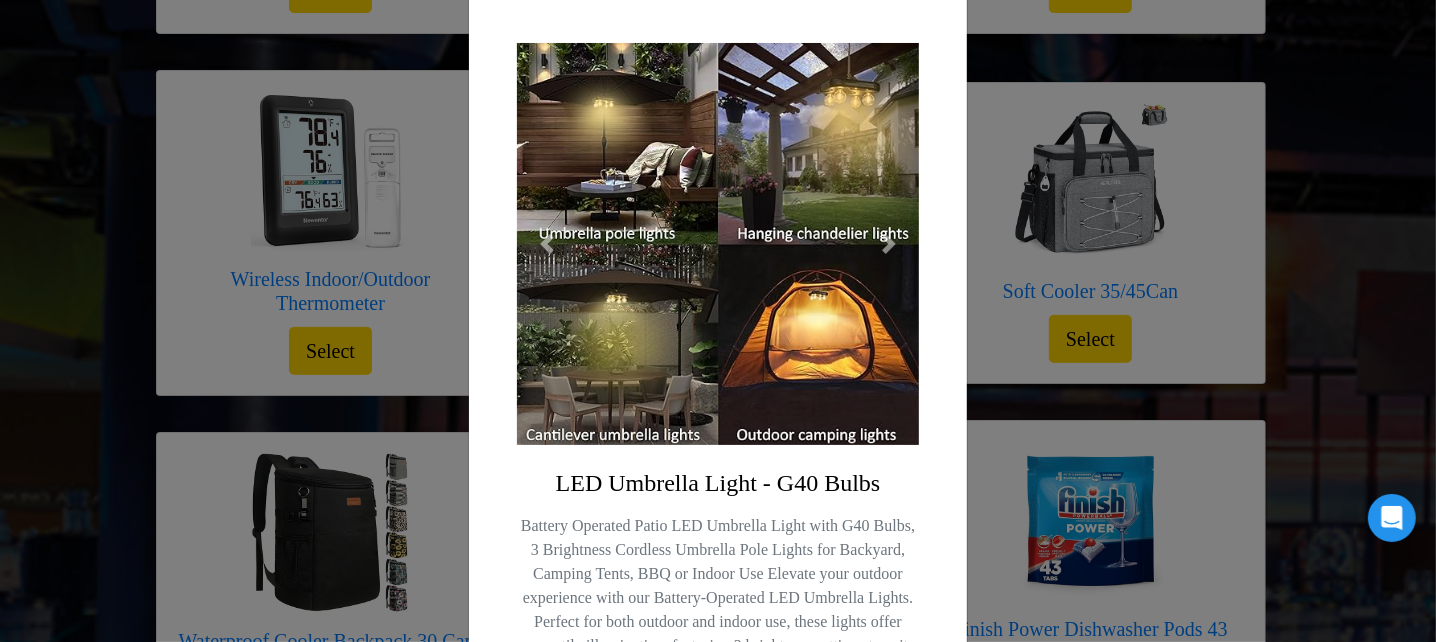 scroll, scrollTop: 112, scrollLeft: 0, axis: vertical 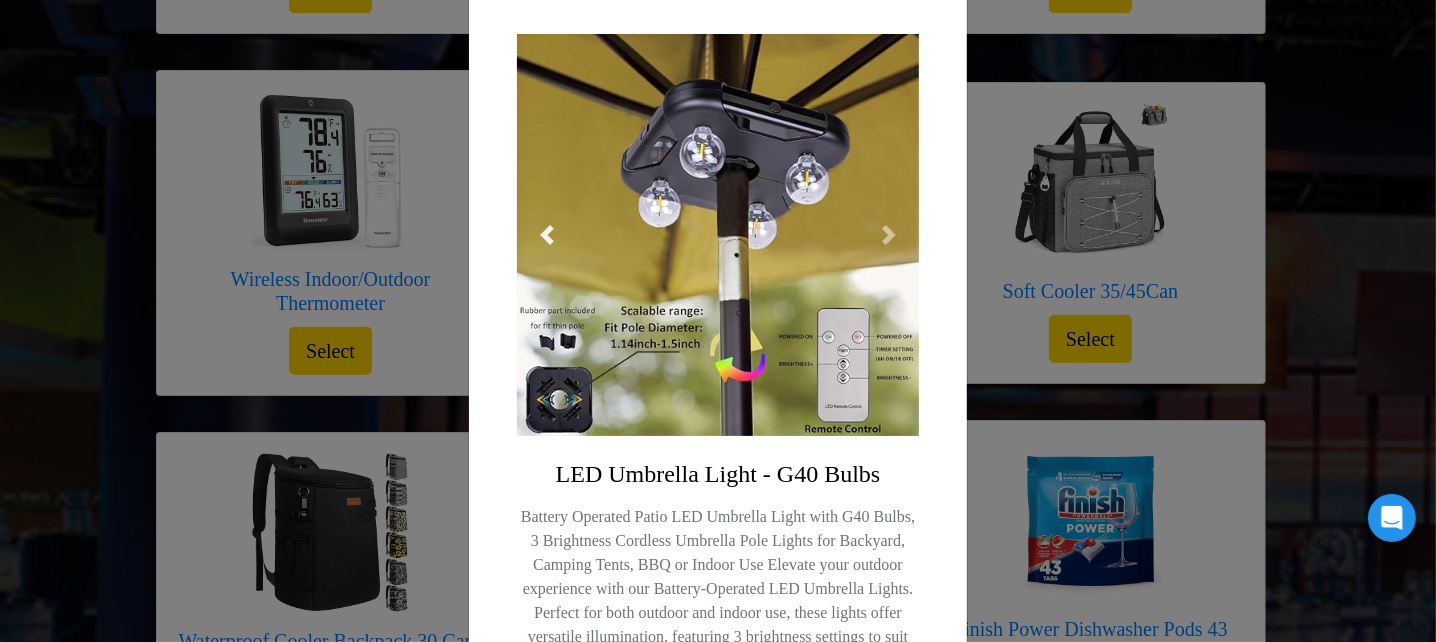 click at bounding box center (547, 235) 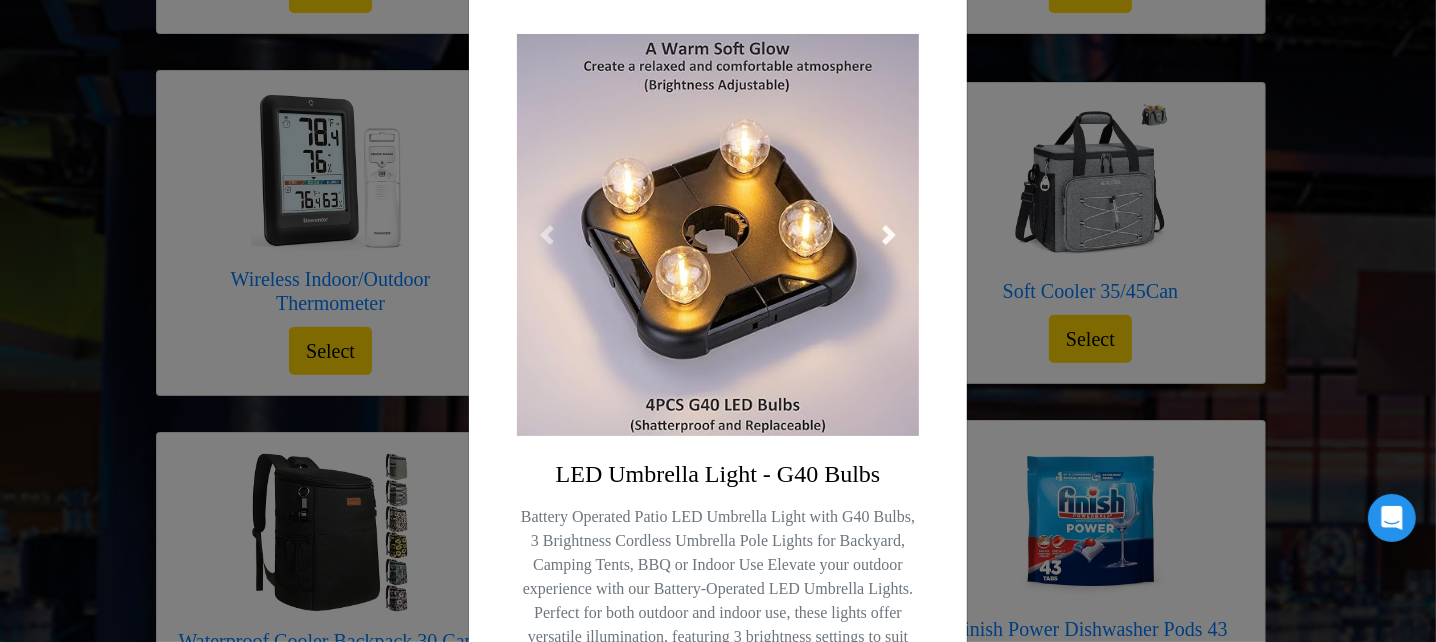 click at bounding box center (889, 235) 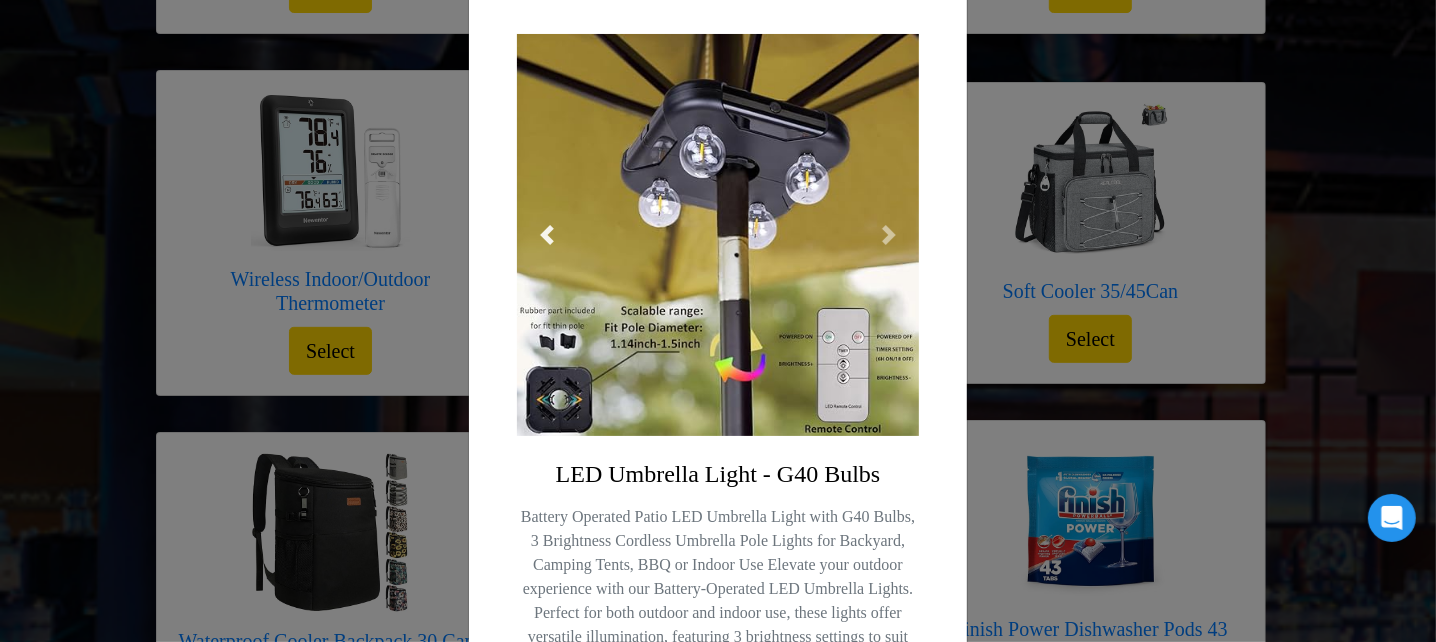 click at bounding box center (547, 235) 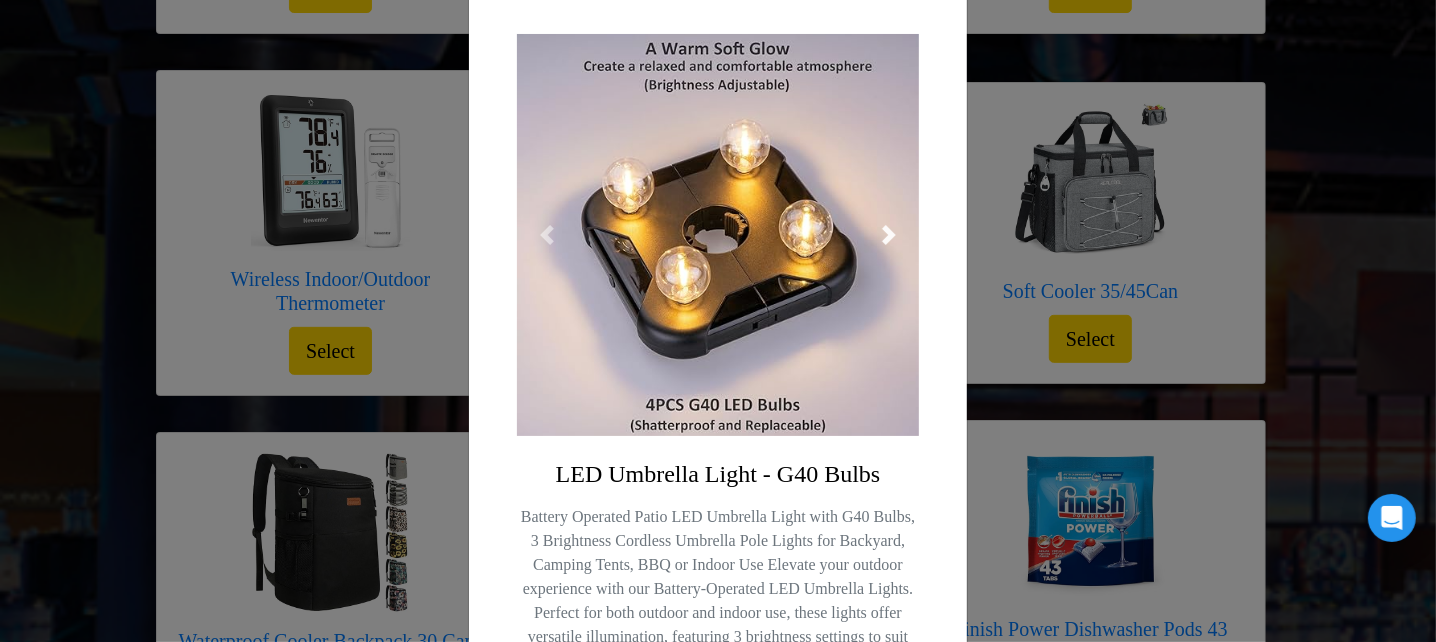click at bounding box center [889, 235] 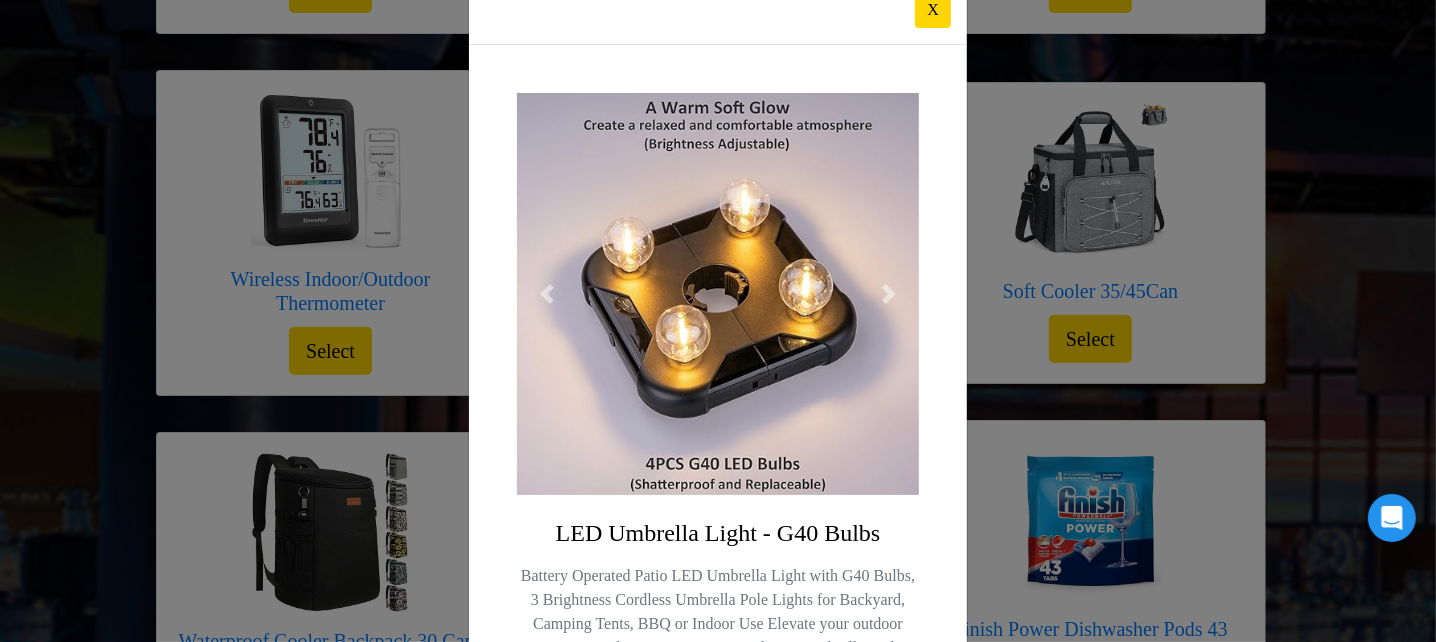 scroll, scrollTop: 52, scrollLeft: 0, axis: vertical 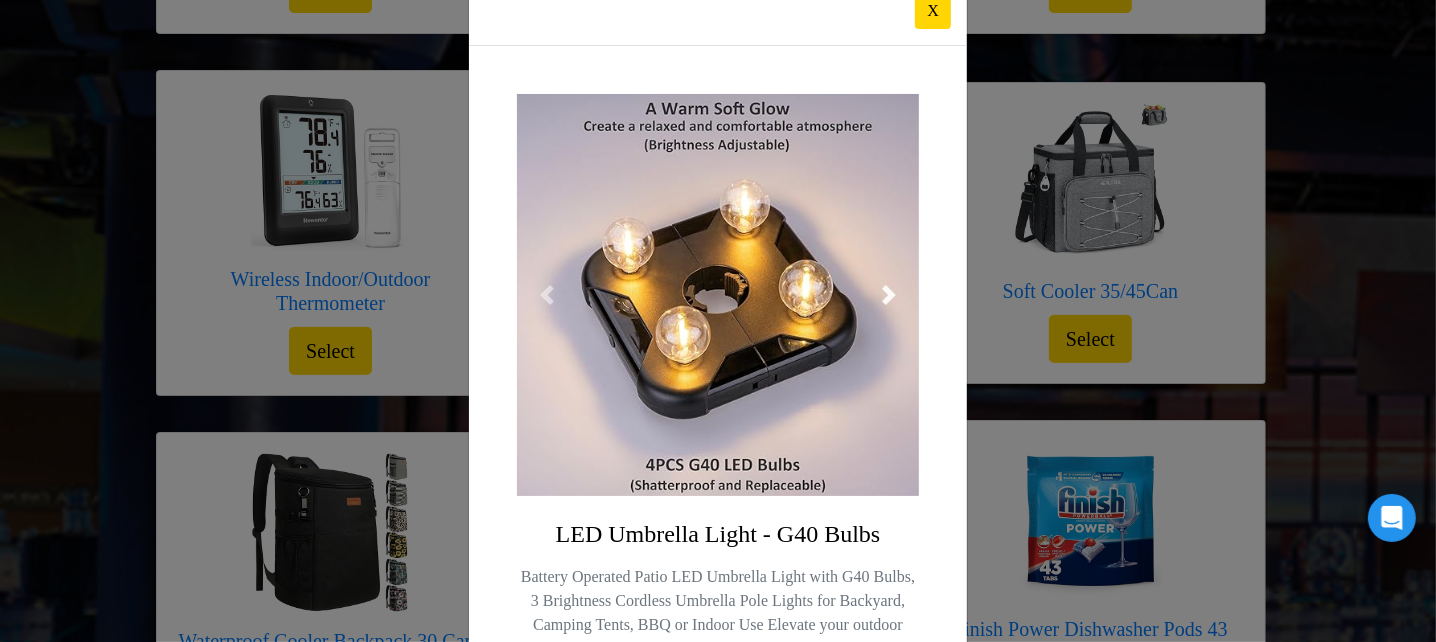 click at bounding box center (889, 295) 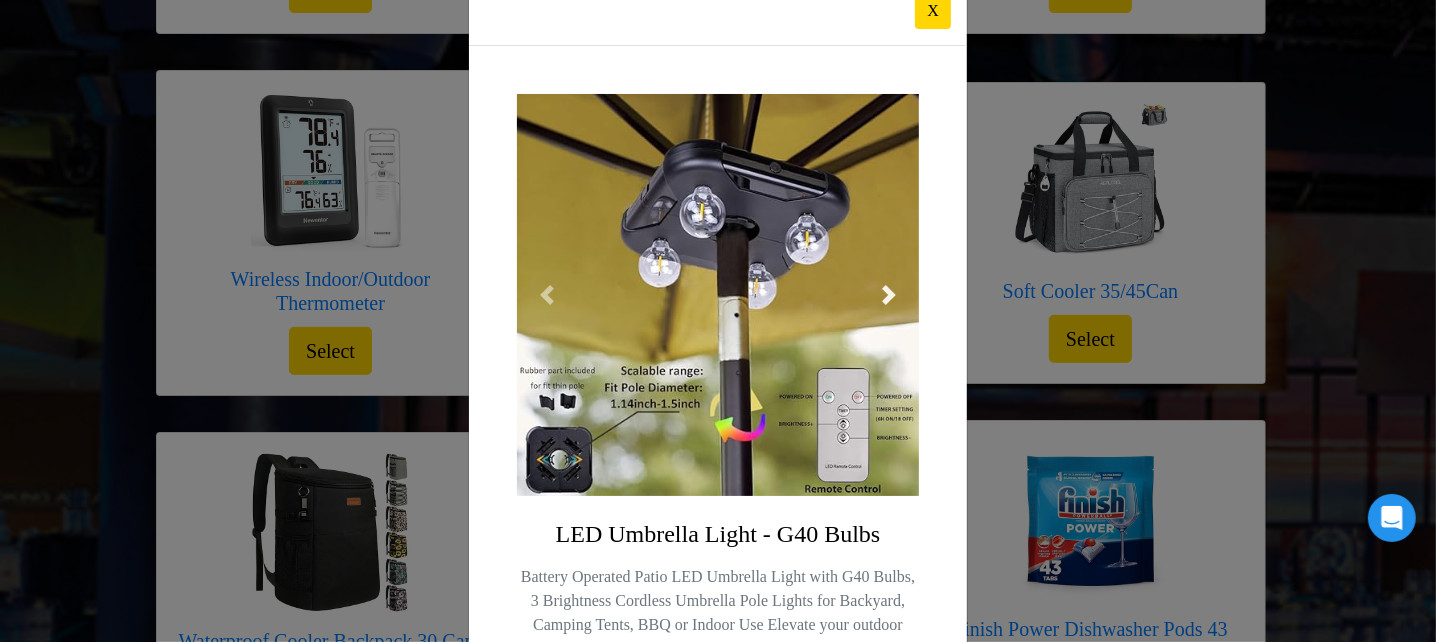 click at bounding box center (889, 295) 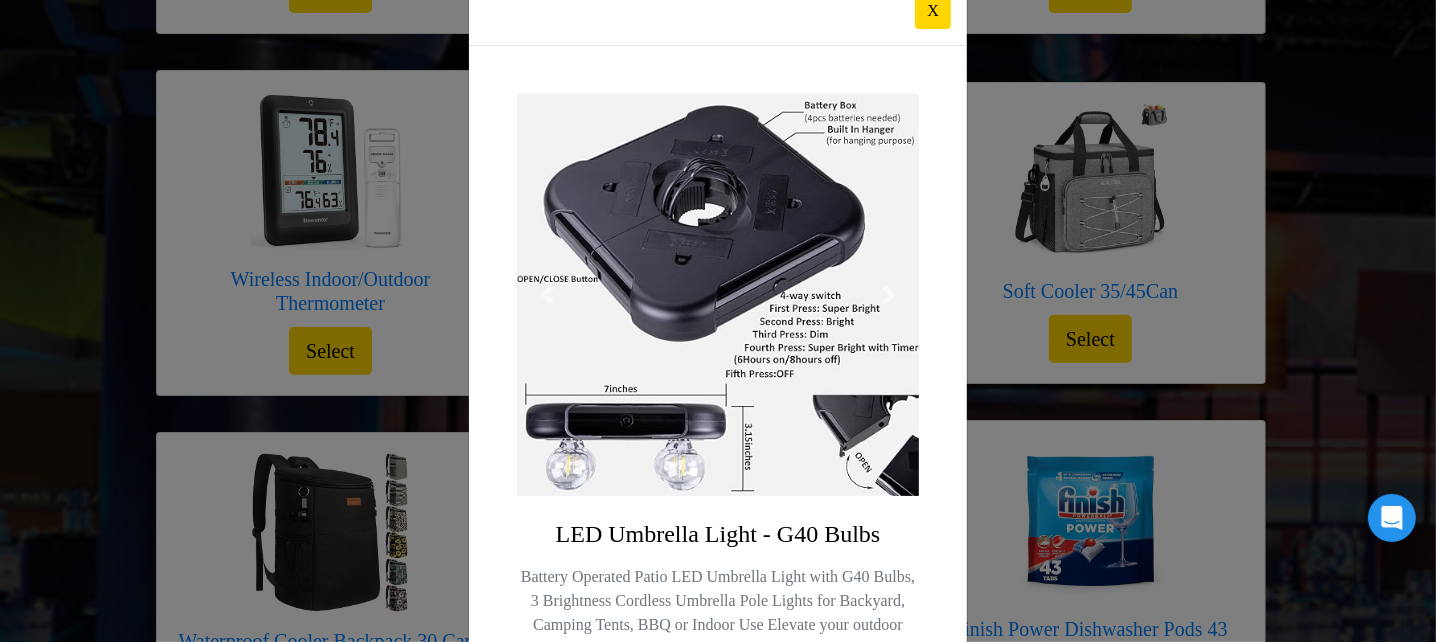 click on "LED Umbrella Light - G40 Bulbs" at bounding box center (718, 557) 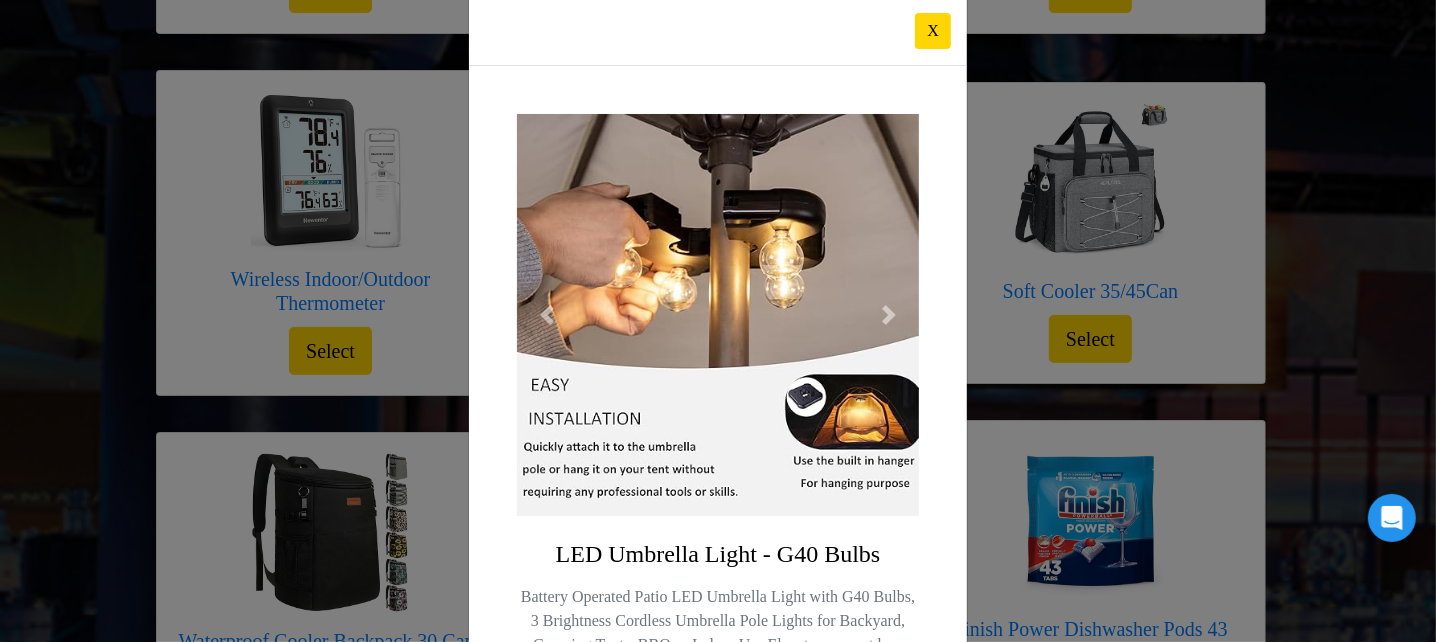 scroll, scrollTop: 0, scrollLeft: 0, axis: both 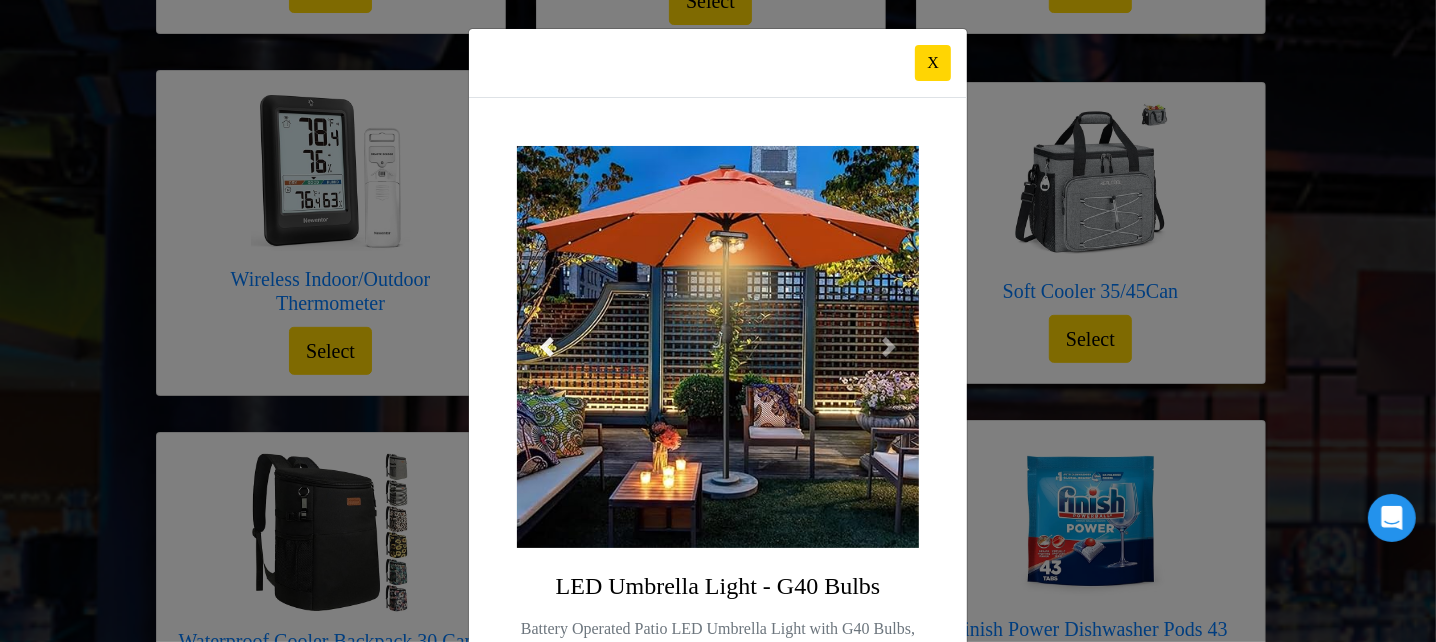 click at bounding box center (547, 347) 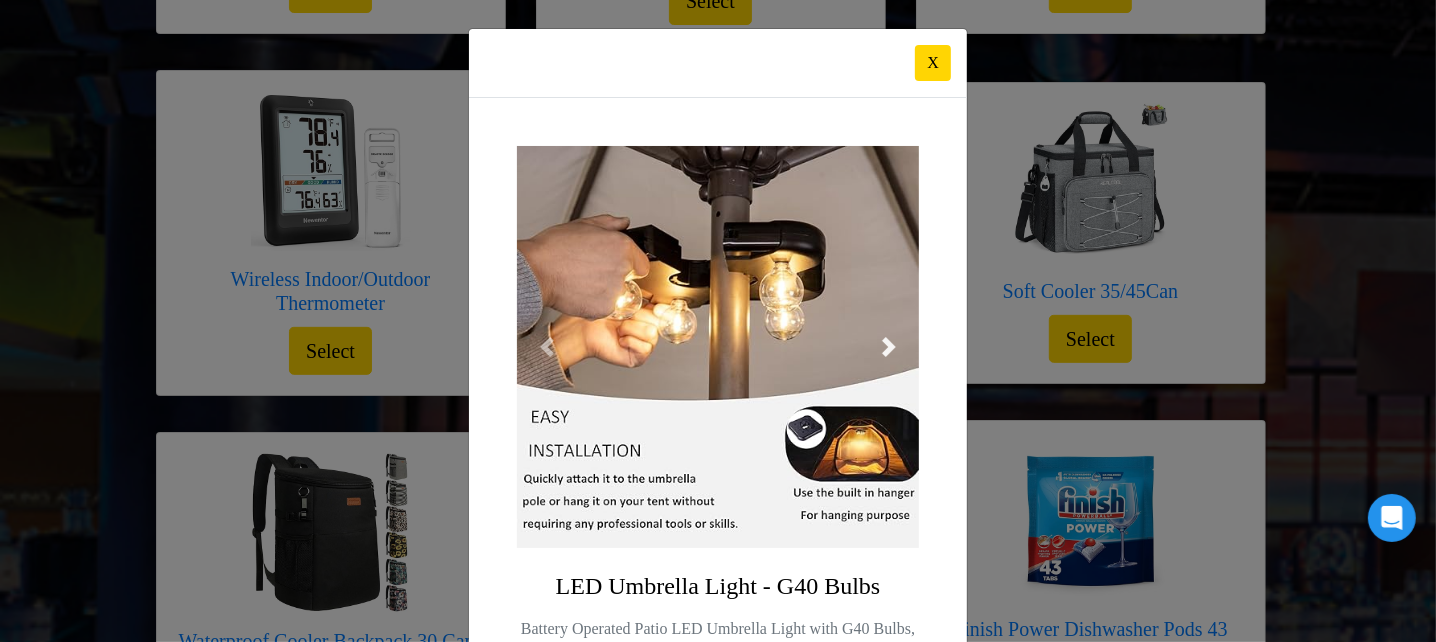 click at bounding box center [889, 347] 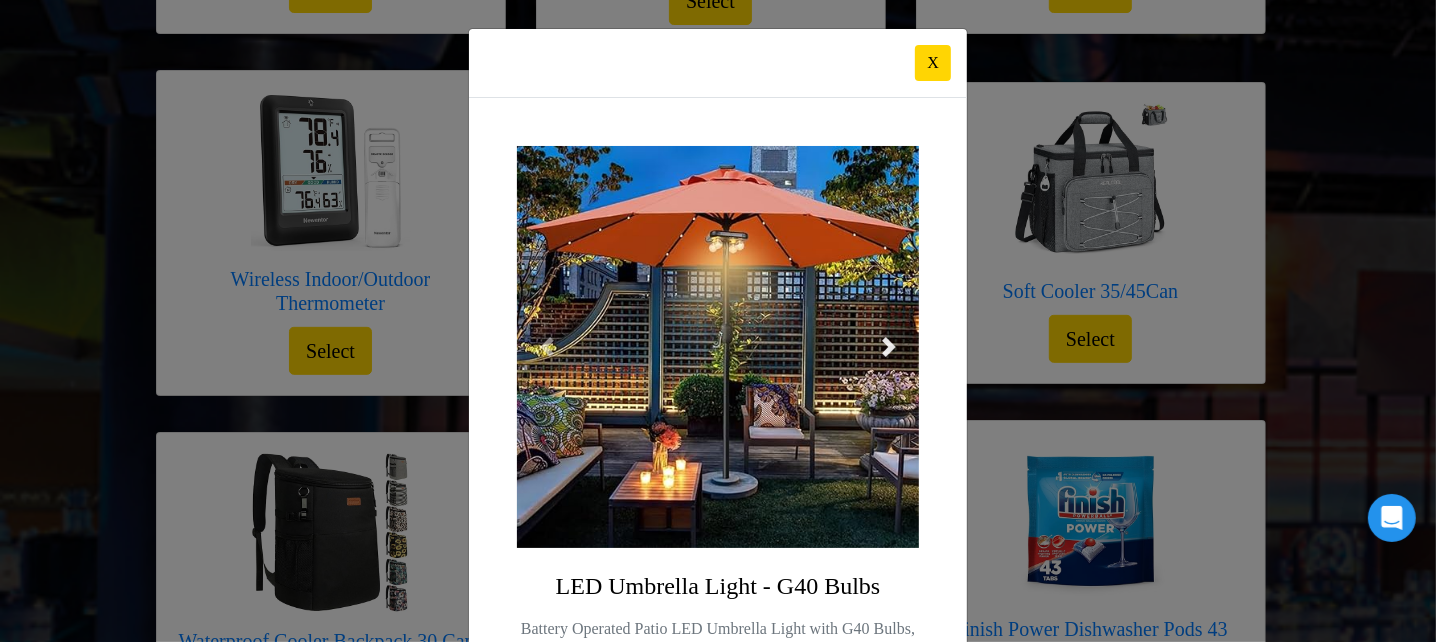 click at bounding box center (889, 347) 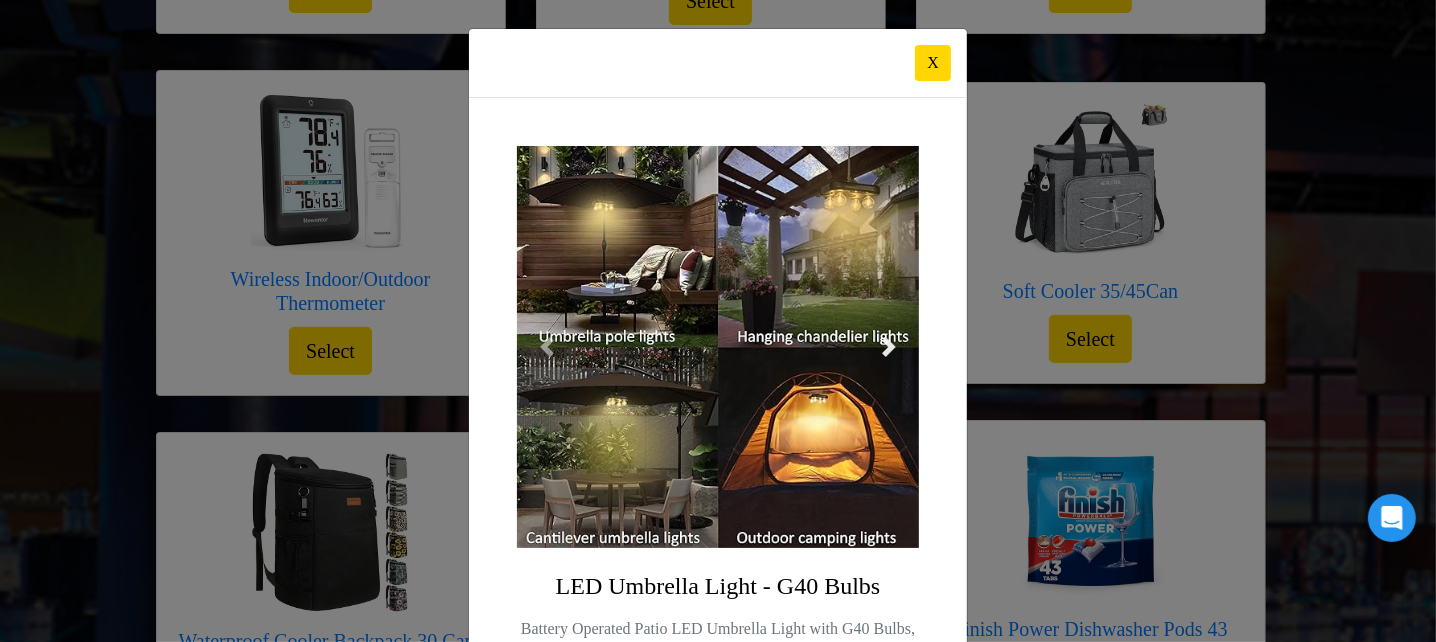 click at bounding box center [889, 347] 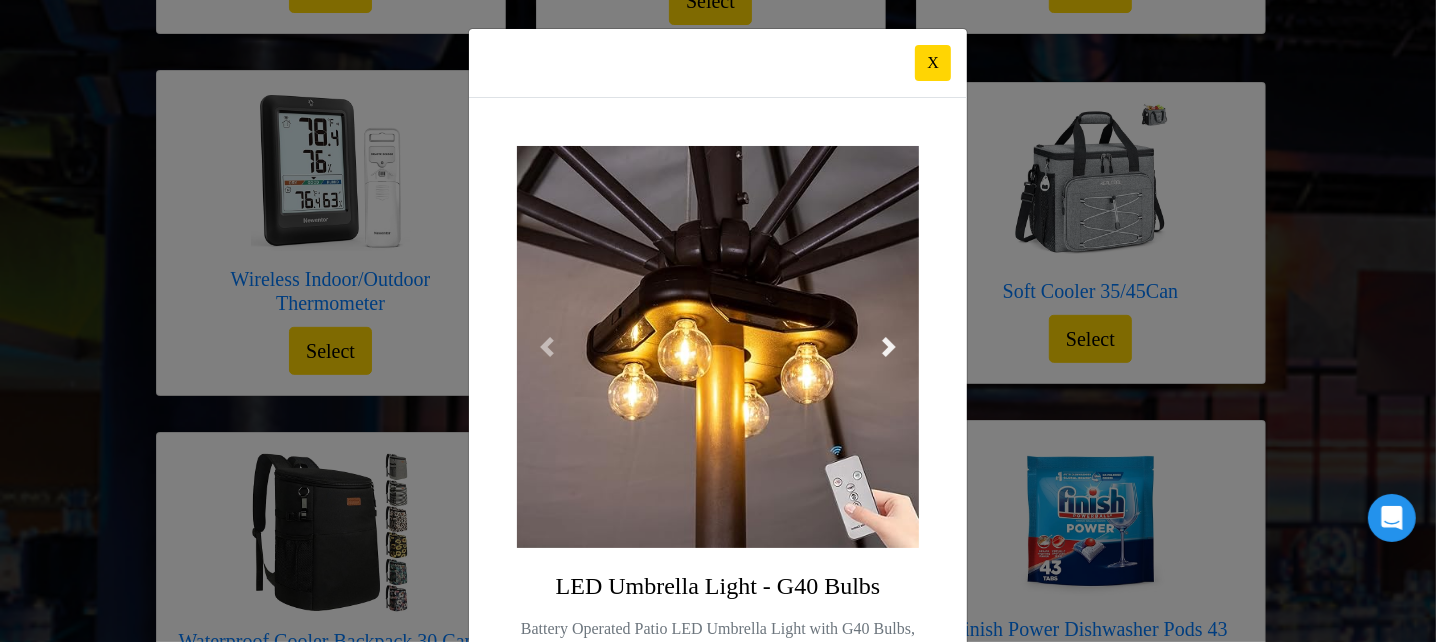 click at bounding box center [889, 347] 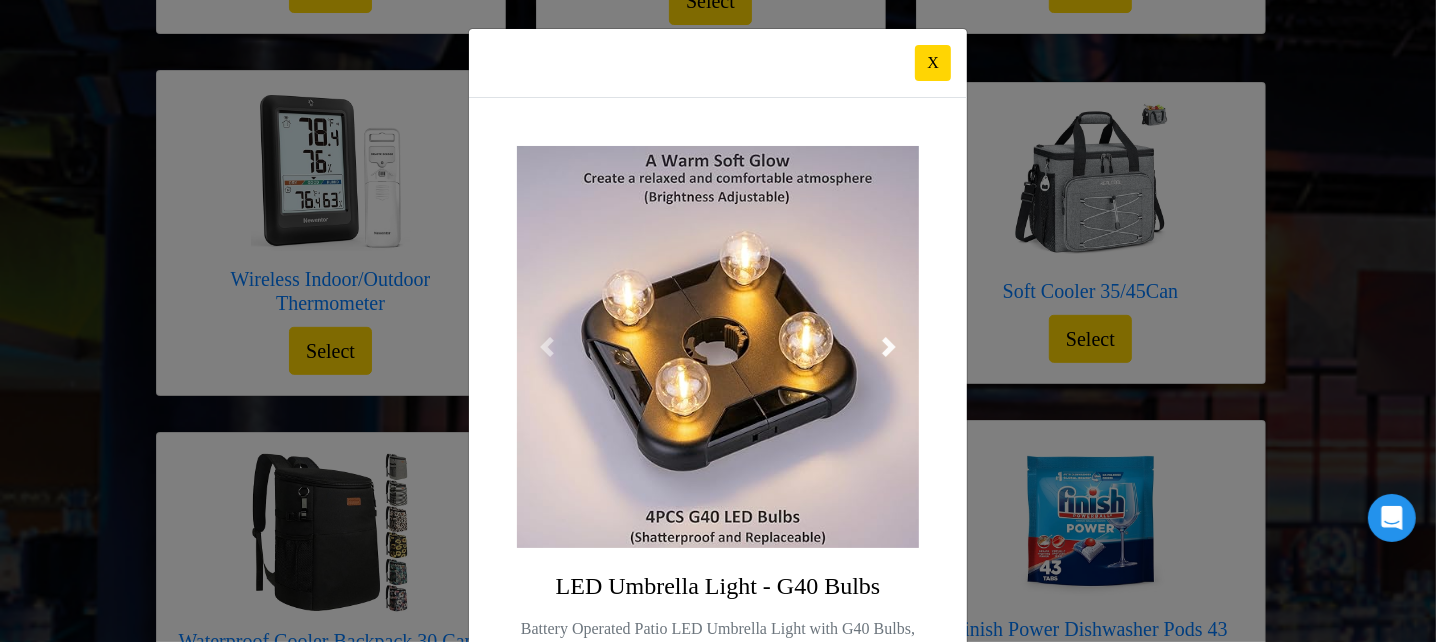 click at bounding box center [889, 347] 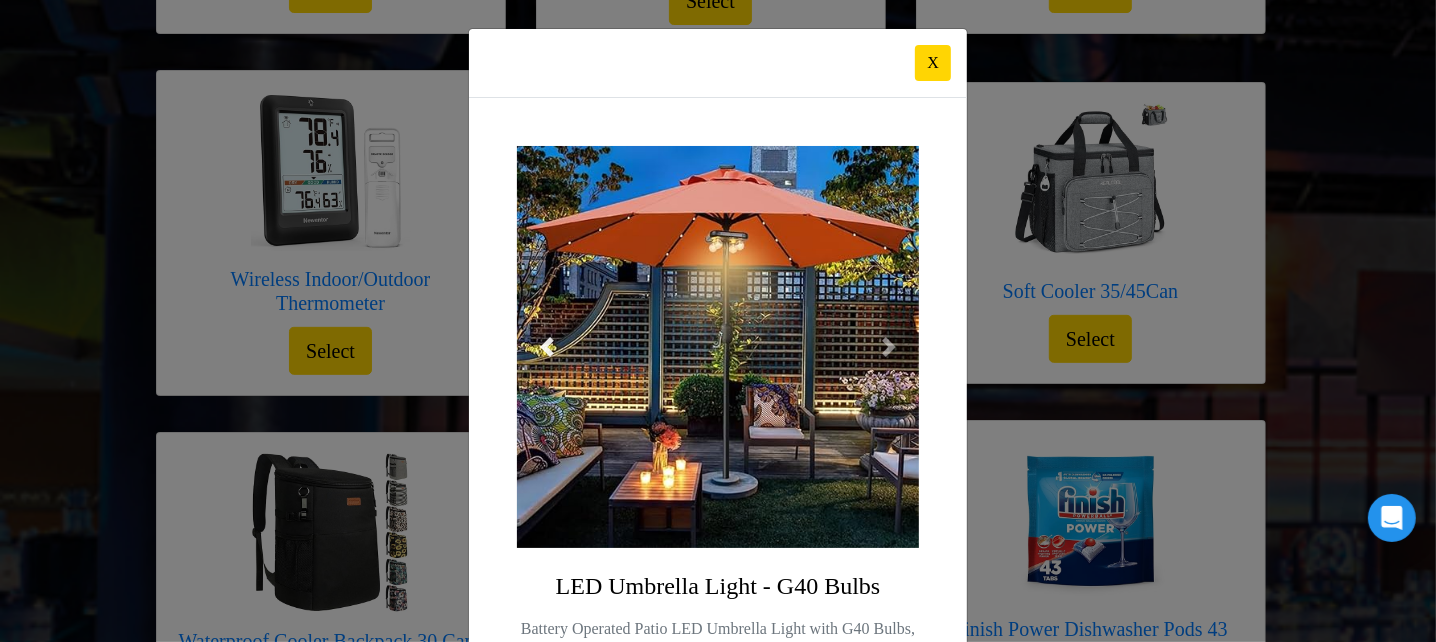 click at bounding box center [547, 347] 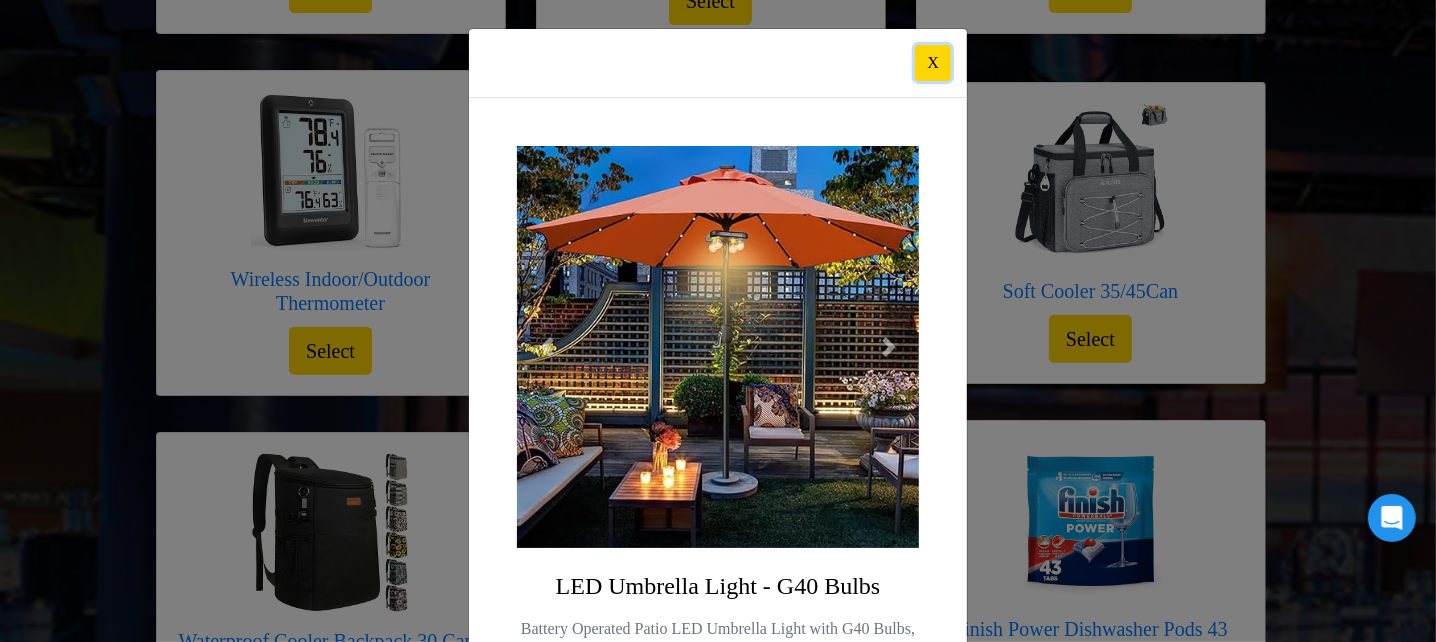click on "X" at bounding box center [933, 63] 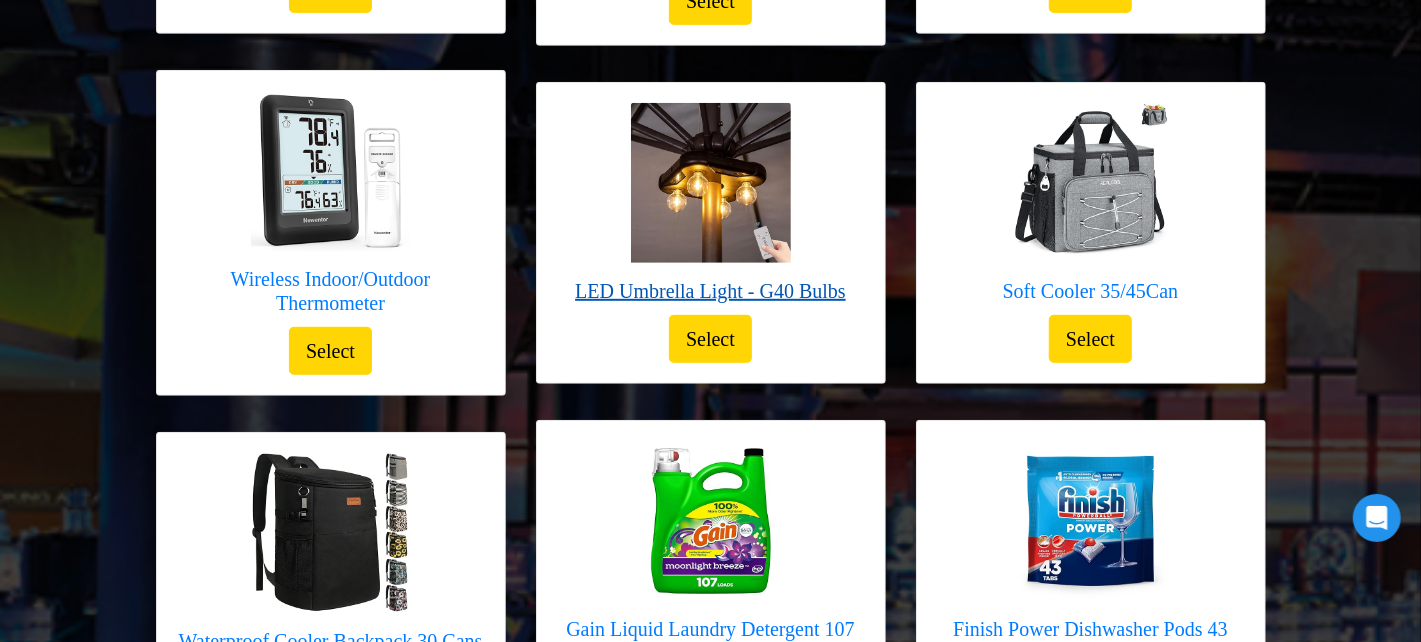 click on "LED Umbrella Light - G40 Bulbs" at bounding box center (710, 291) 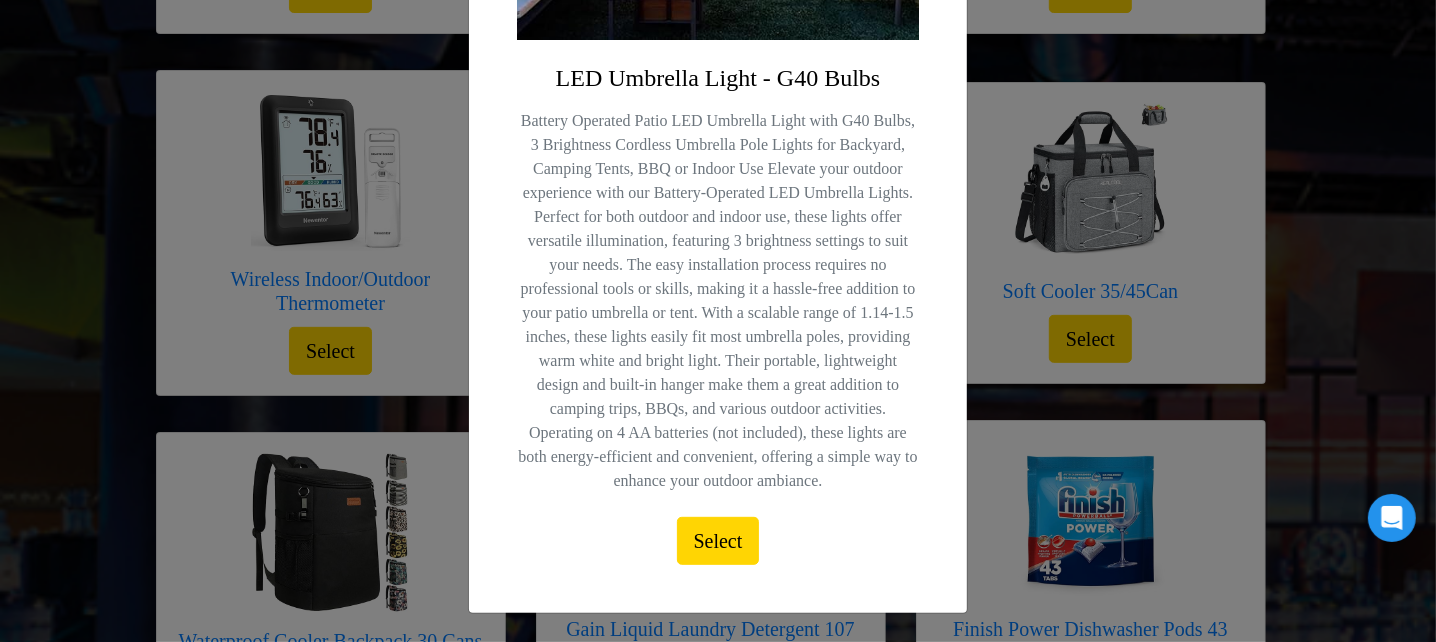 scroll, scrollTop: 571, scrollLeft: 0, axis: vertical 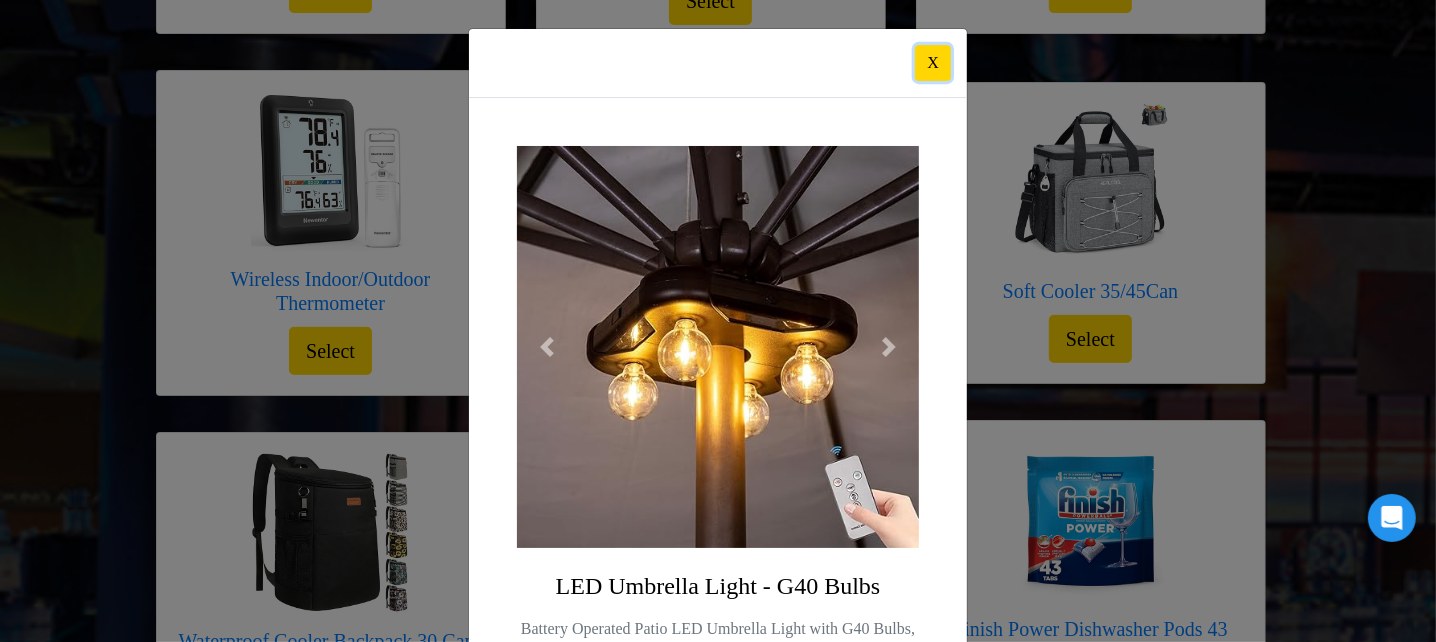 click on "X" at bounding box center (933, 63) 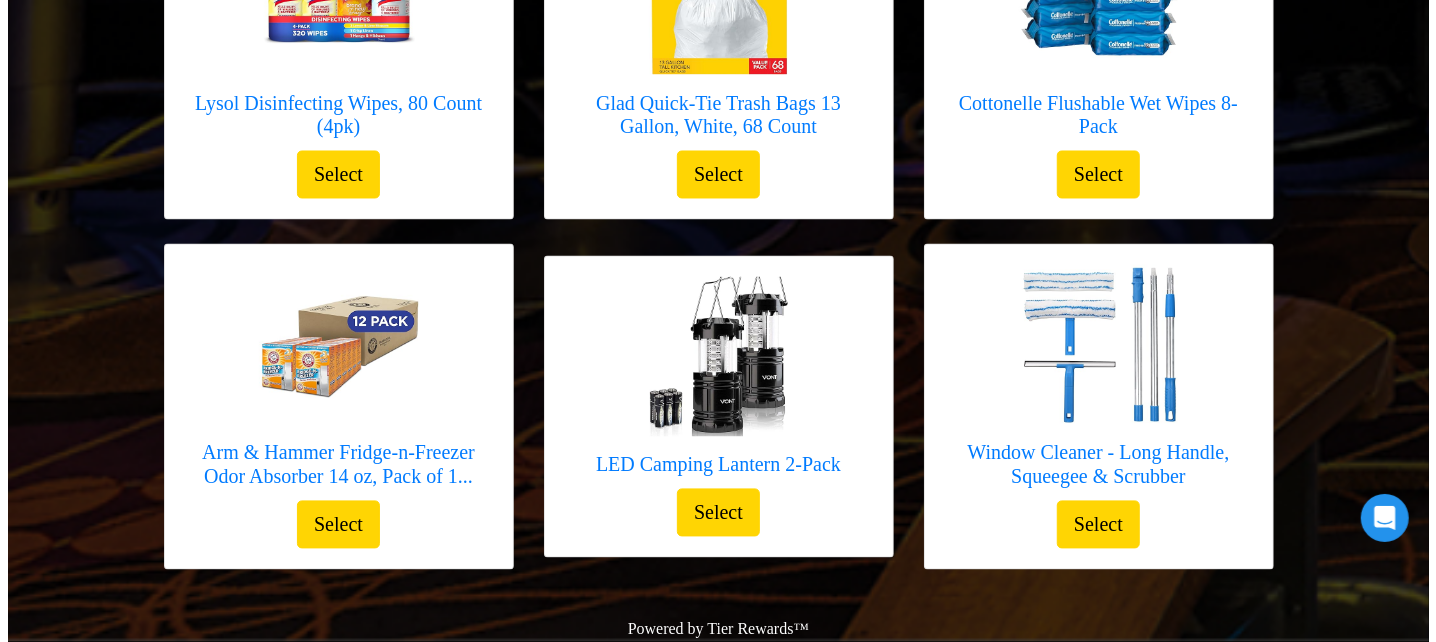scroll, scrollTop: 2256, scrollLeft: 0, axis: vertical 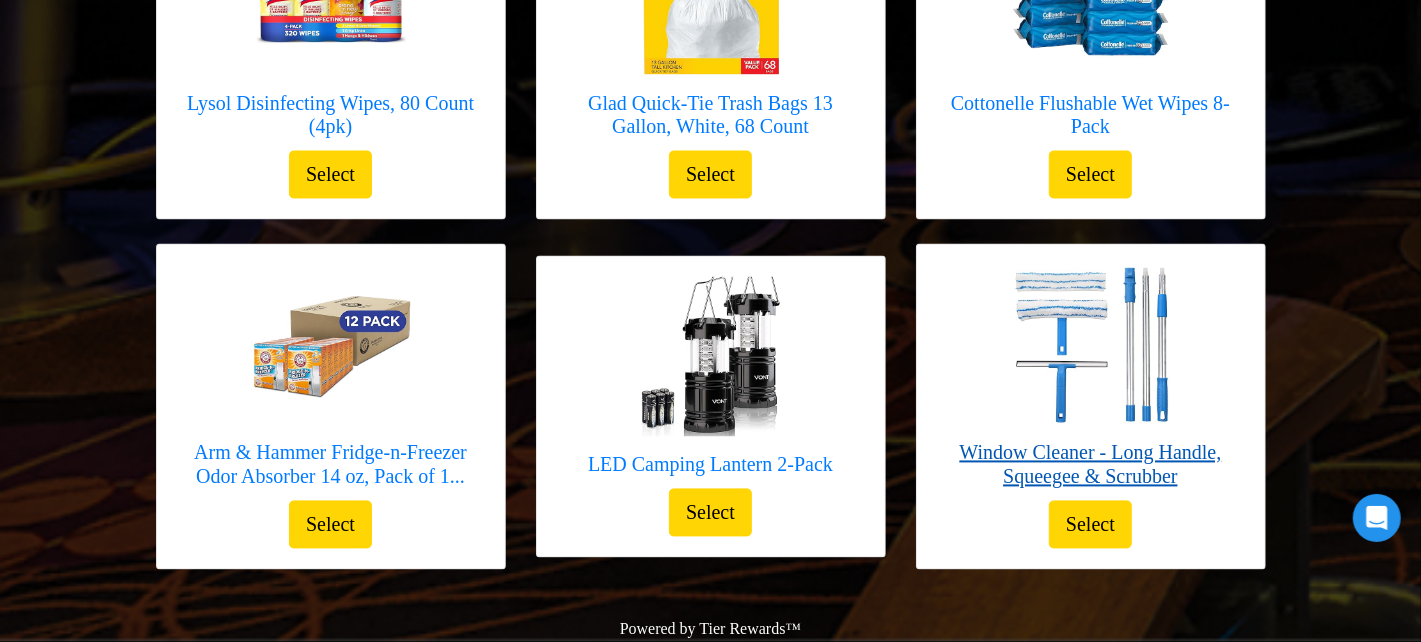 click on "Window Cleaner - Long Handle, Squeegee & Scrubber" at bounding box center [1091, 465] 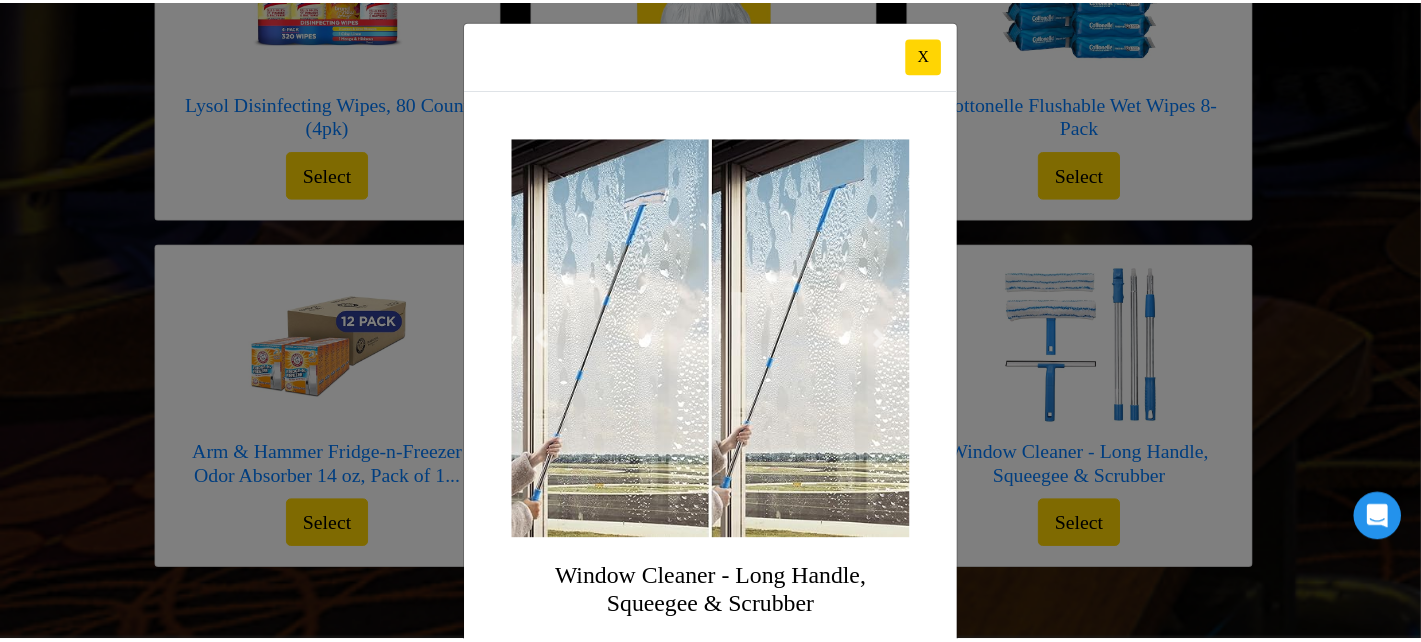 scroll, scrollTop: 7, scrollLeft: 0, axis: vertical 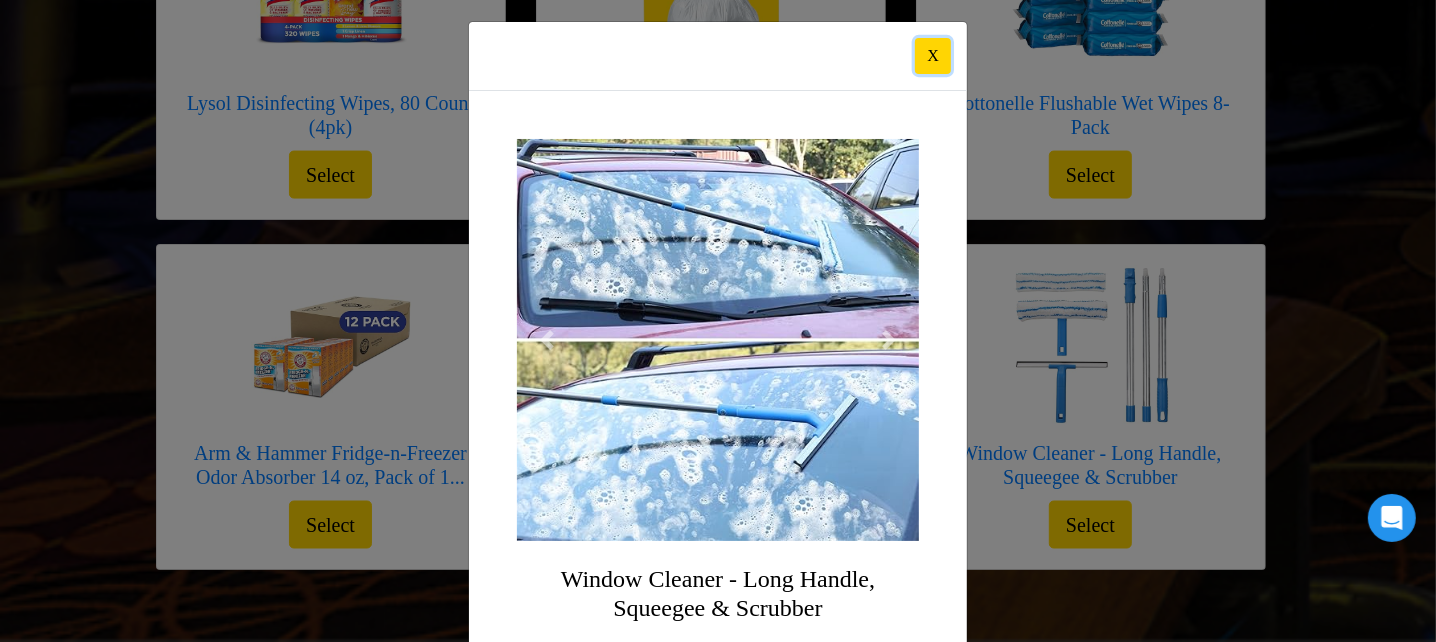 click on "X" at bounding box center (933, 56) 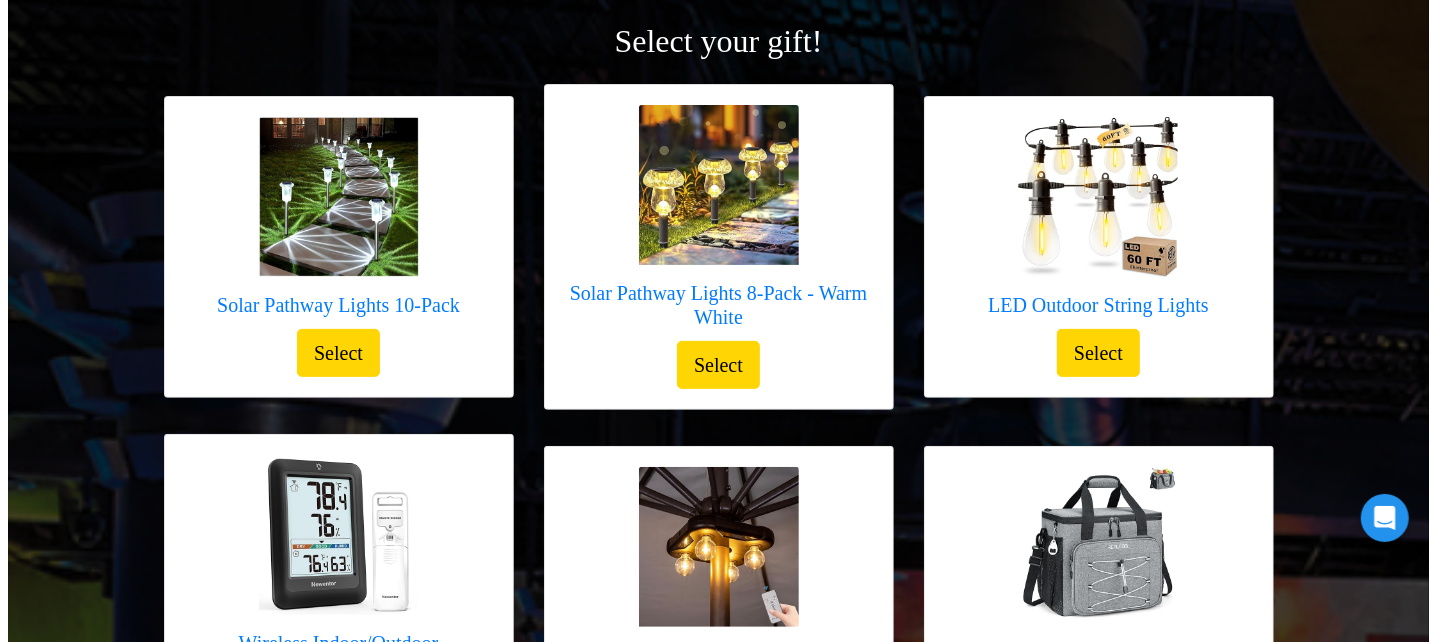 scroll, scrollTop: 250, scrollLeft: 0, axis: vertical 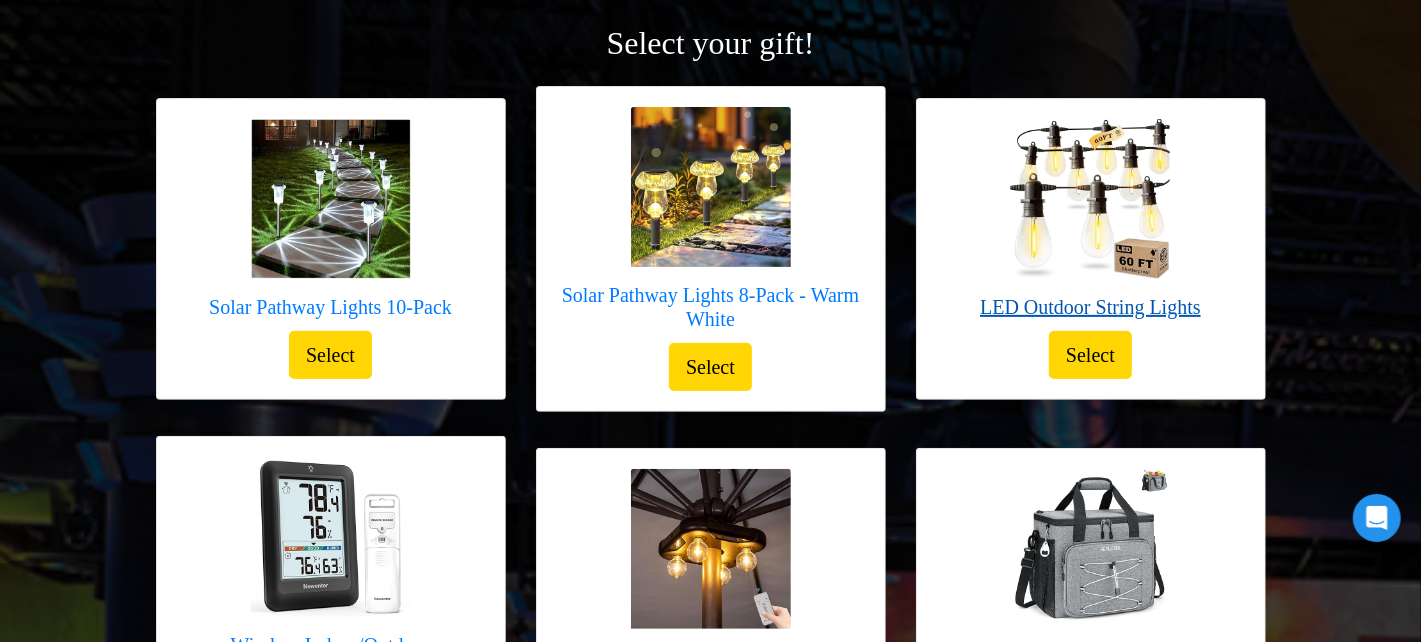 click on "LED Outdoor String Lights" at bounding box center (1090, 307) 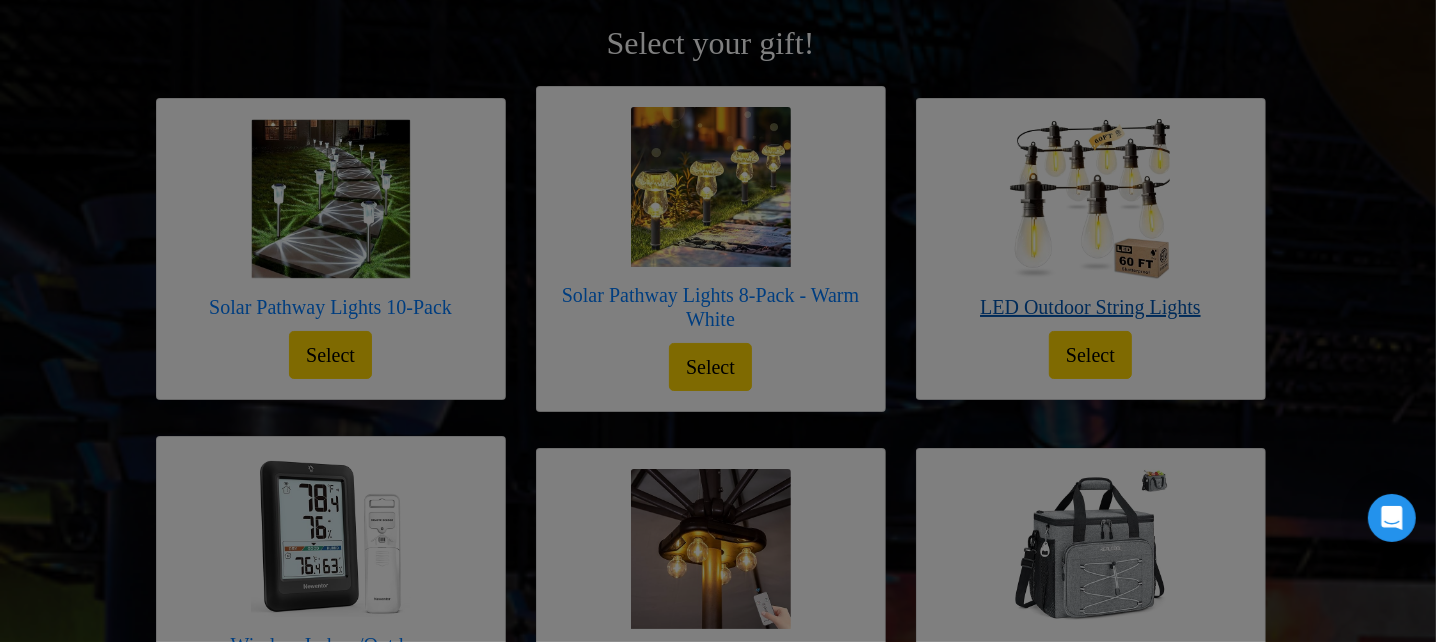 scroll, scrollTop: 0, scrollLeft: 0, axis: both 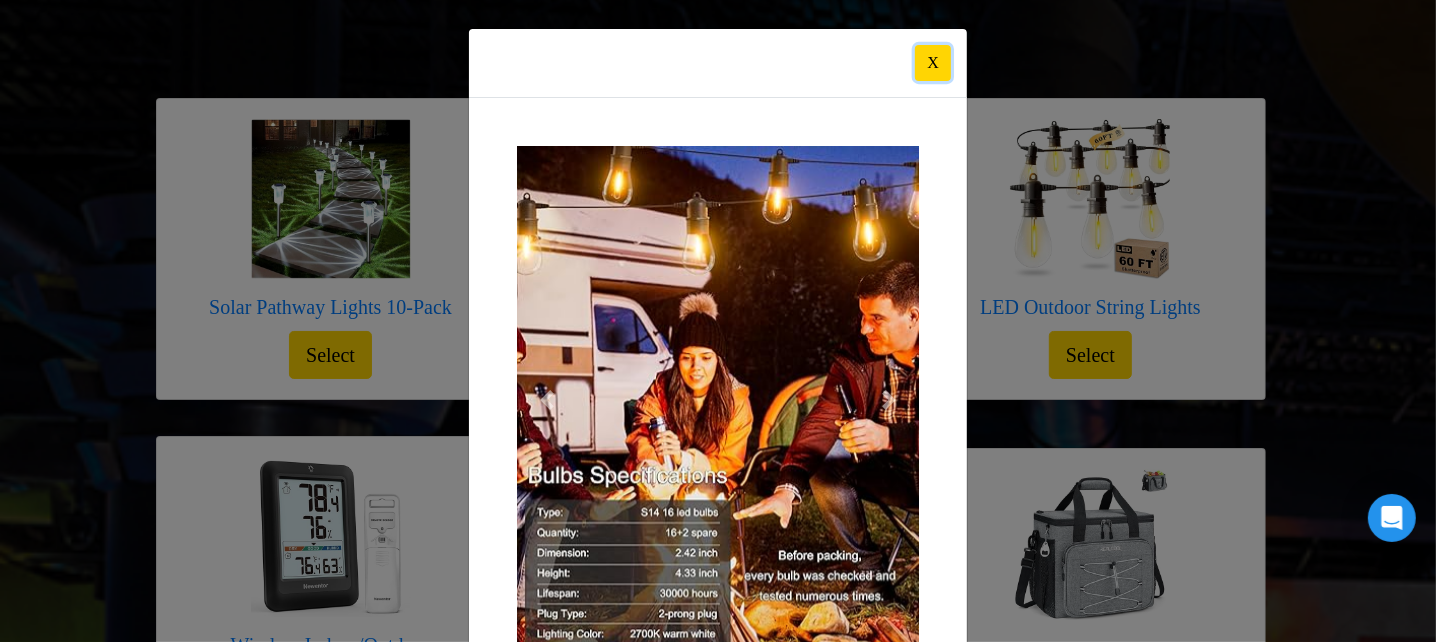 click on "X" at bounding box center [933, 63] 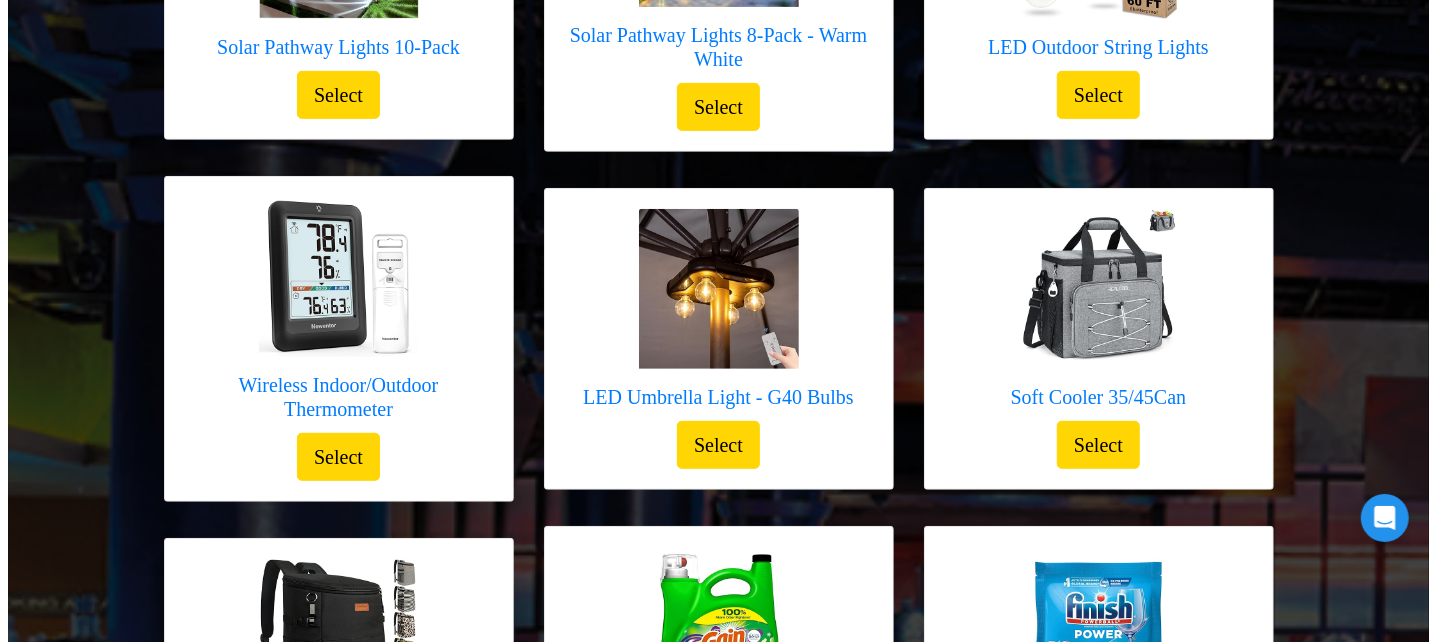 scroll, scrollTop: 515, scrollLeft: 0, axis: vertical 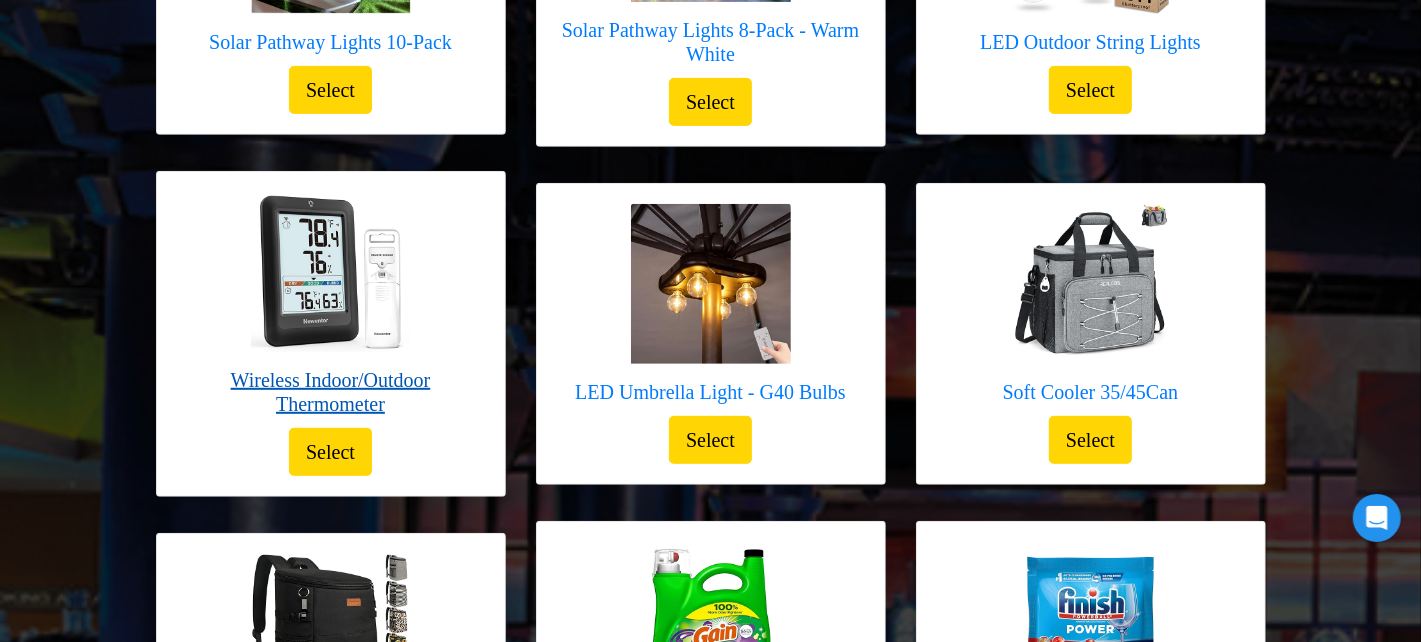 click on "Wireless Indoor/Outdoor Thermometer" at bounding box center (331, 392) 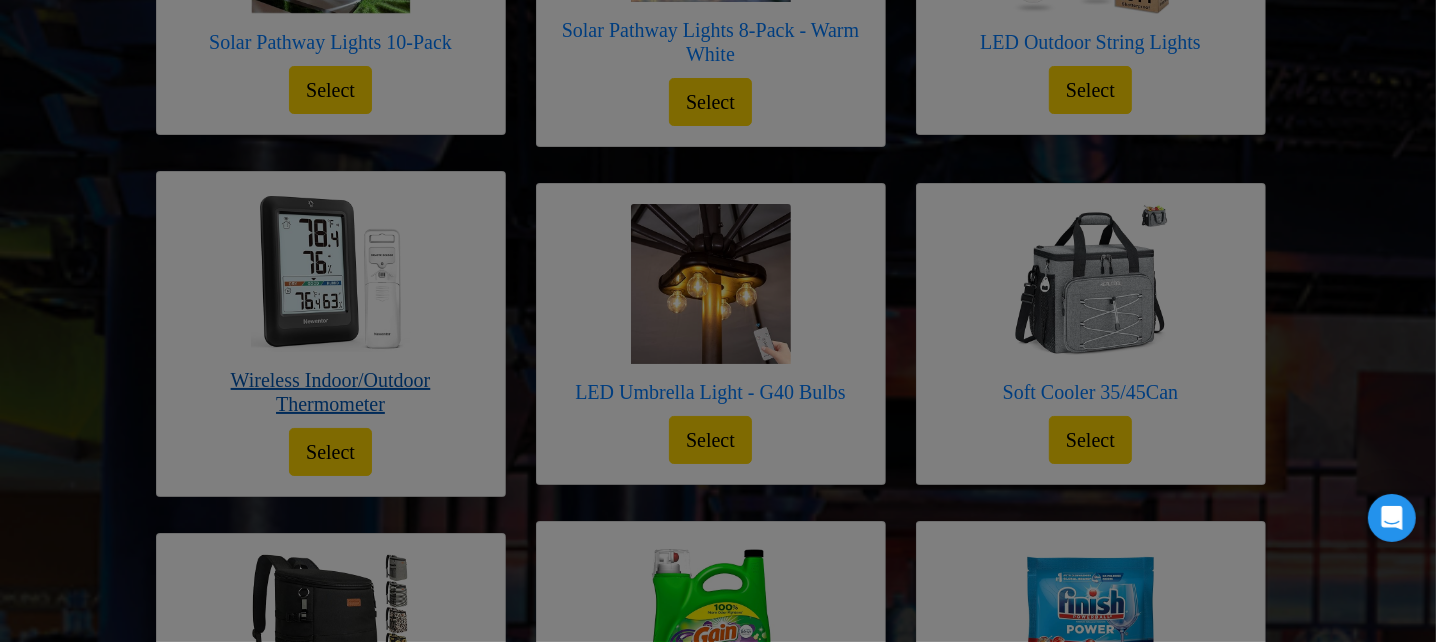 scroll, scrollTop: 0, scrollLeft: 0, axis: both 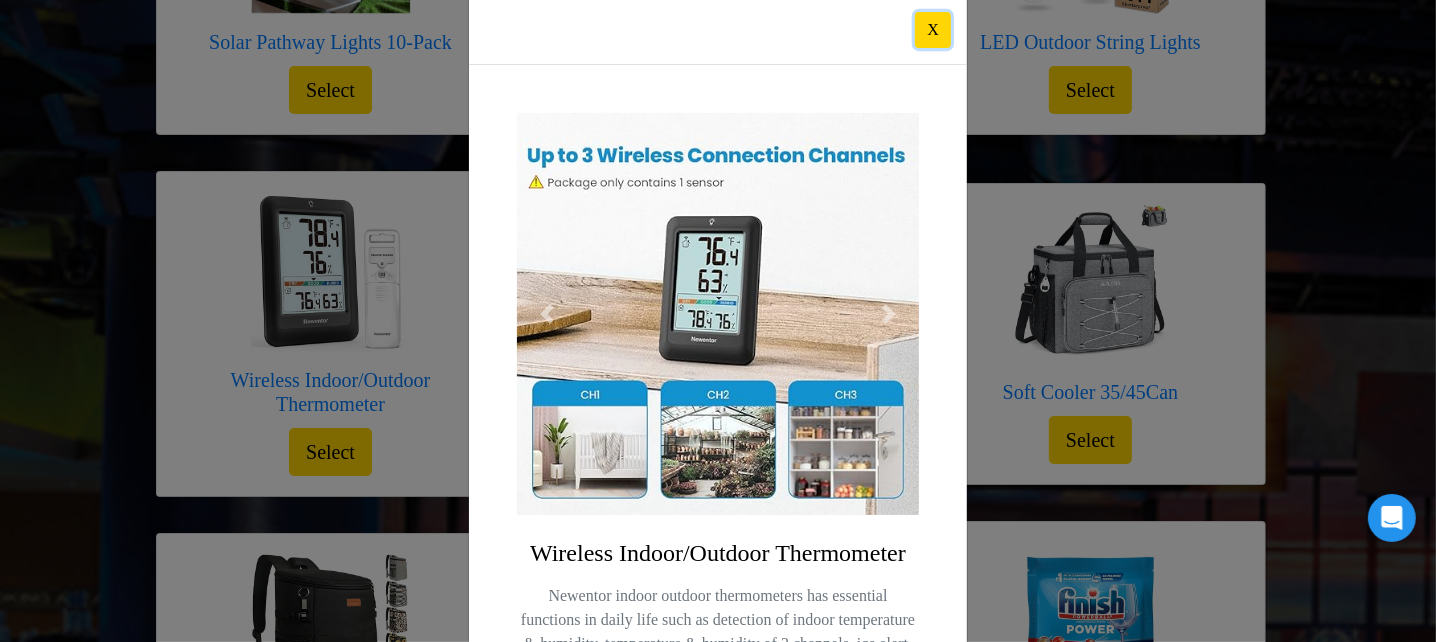 click on "X" at bounding box center (933, 30) 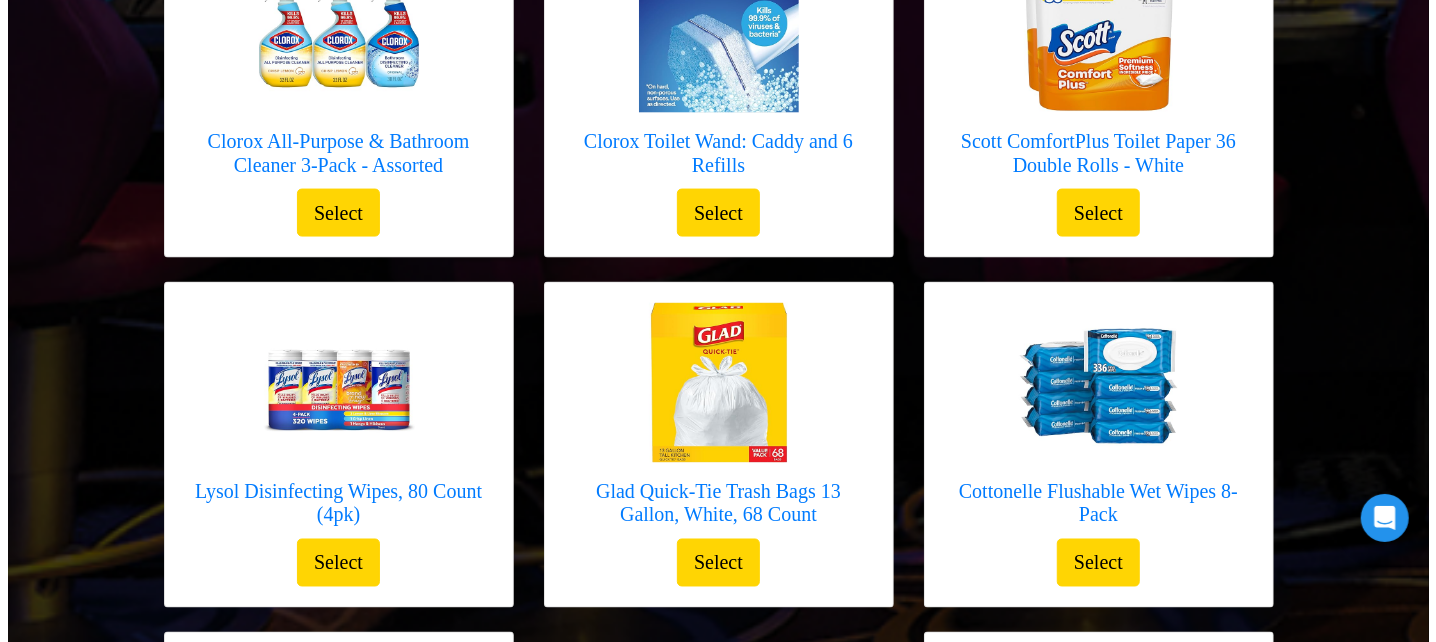 scroll, scrollTop: 1806, scrollLeft: 0, axis: vertical 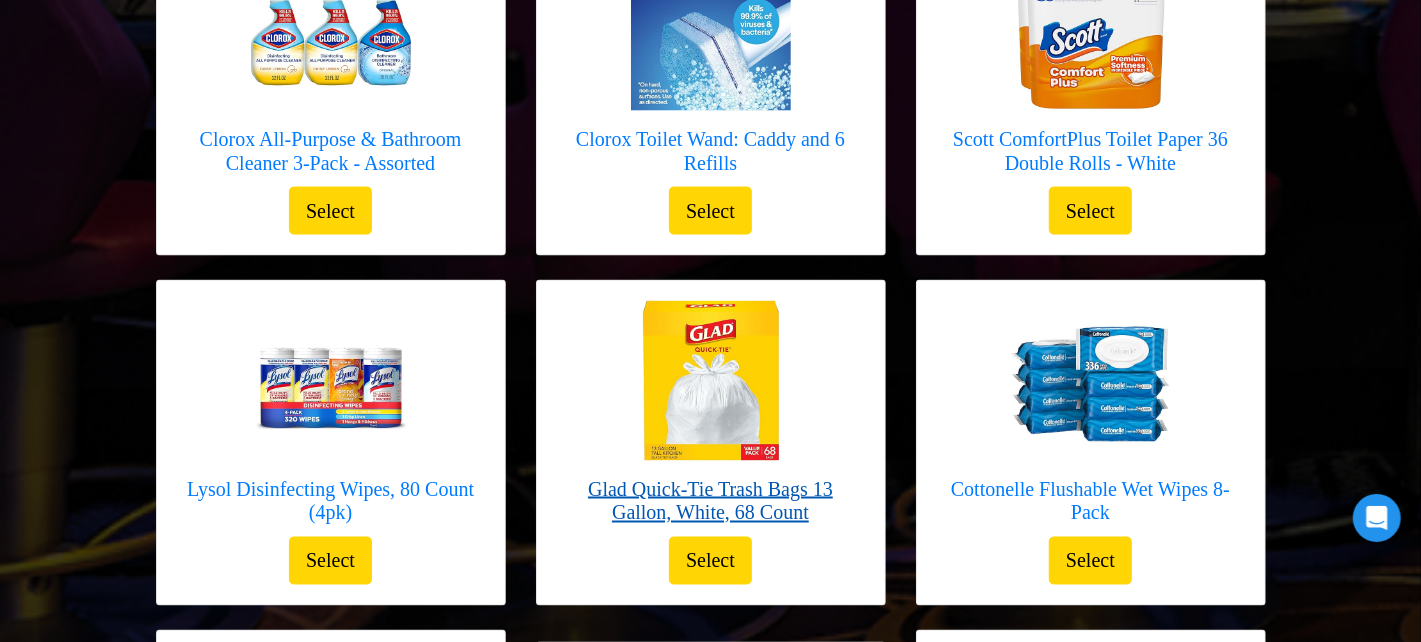 click on "Glad Quick-Tie Trash Bags 13 Gallon, White, 68 Count" at bounding box center [711, 501] 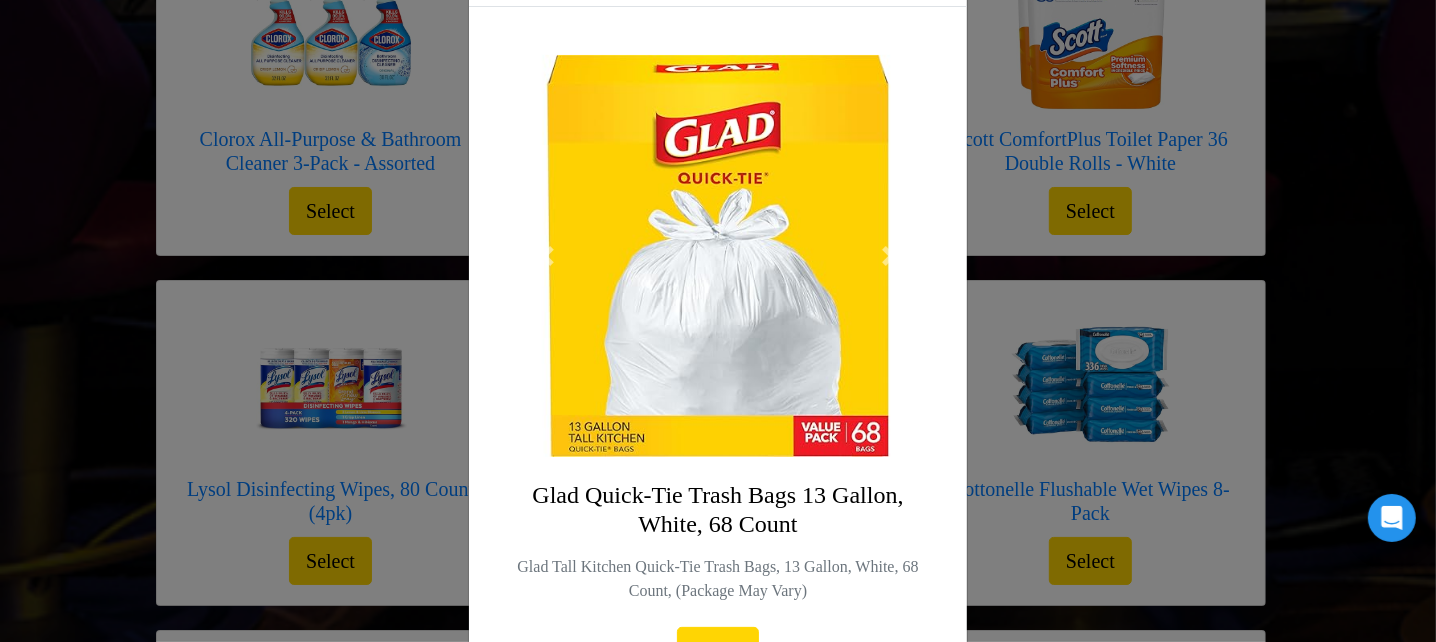 scroll, scrollTop: 199, scrollLeft: 0, axis: vertical 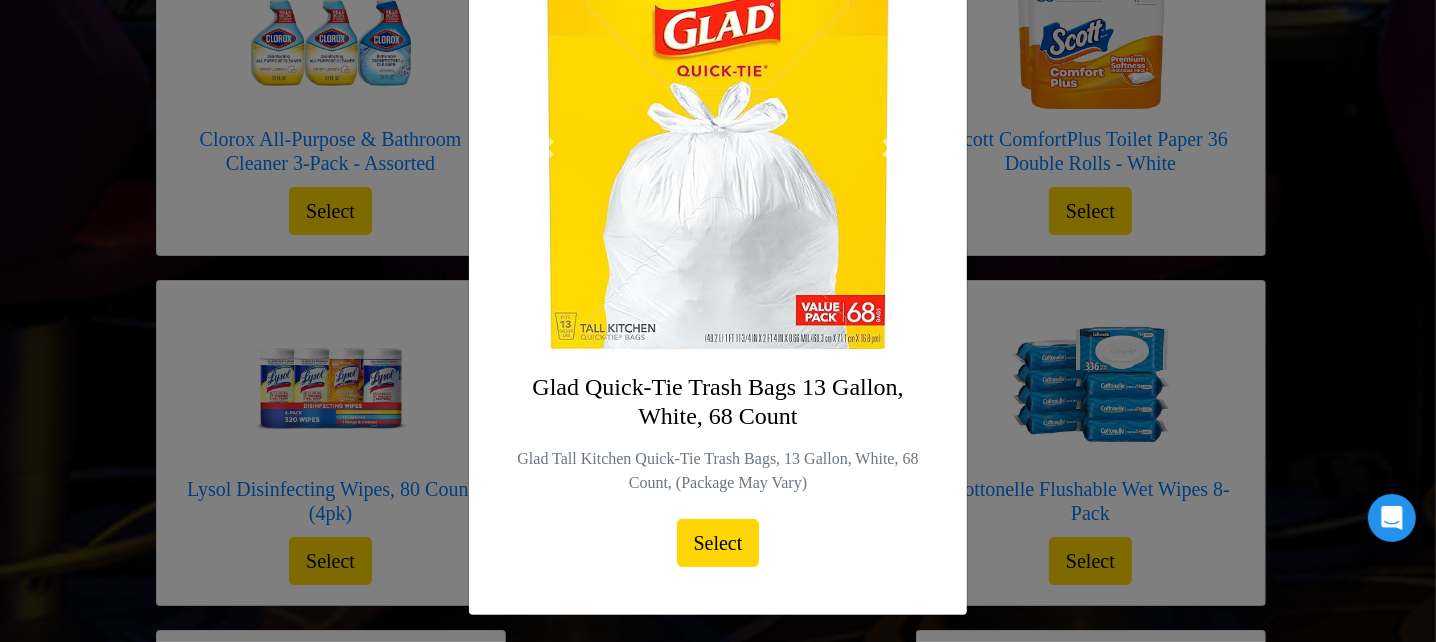click at bounding box center (718, 148) 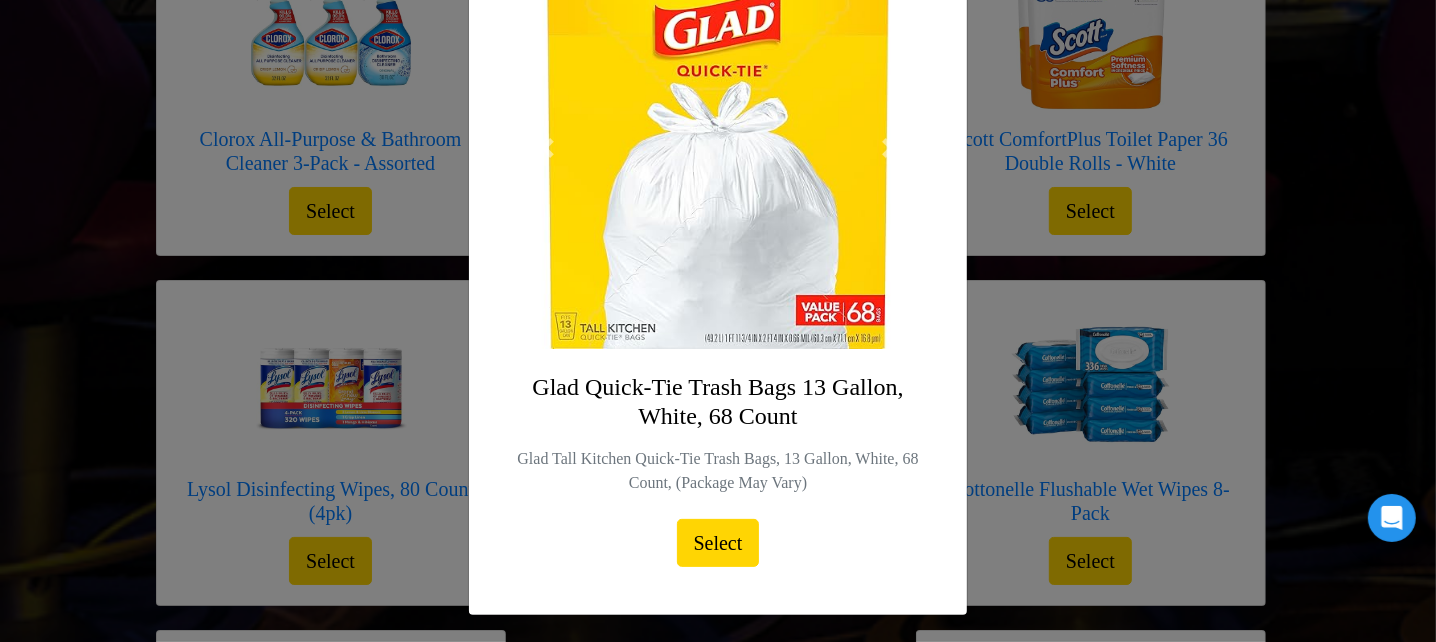 click on "Glad Quick-Tie Trash Bags 13 Gallon, White, 68 Count
Glad Tall Kitchen Quick-Tie Trash Bags, 13 Gallon, White, 68 Count, (Package May Vary)" at bounding box center [718, 257] 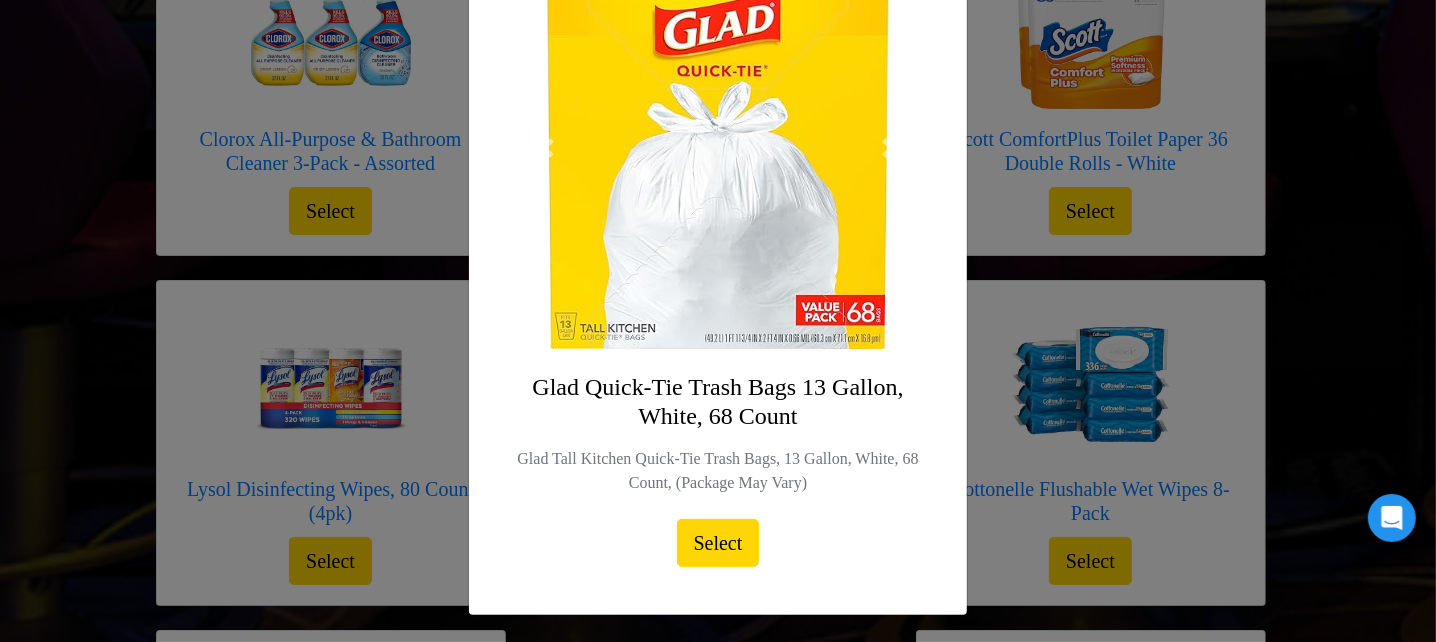 drag, startPoint x: 732, startPoint y: 211, endPoint x: 681, endPoint y: 212, distance: 51.009804 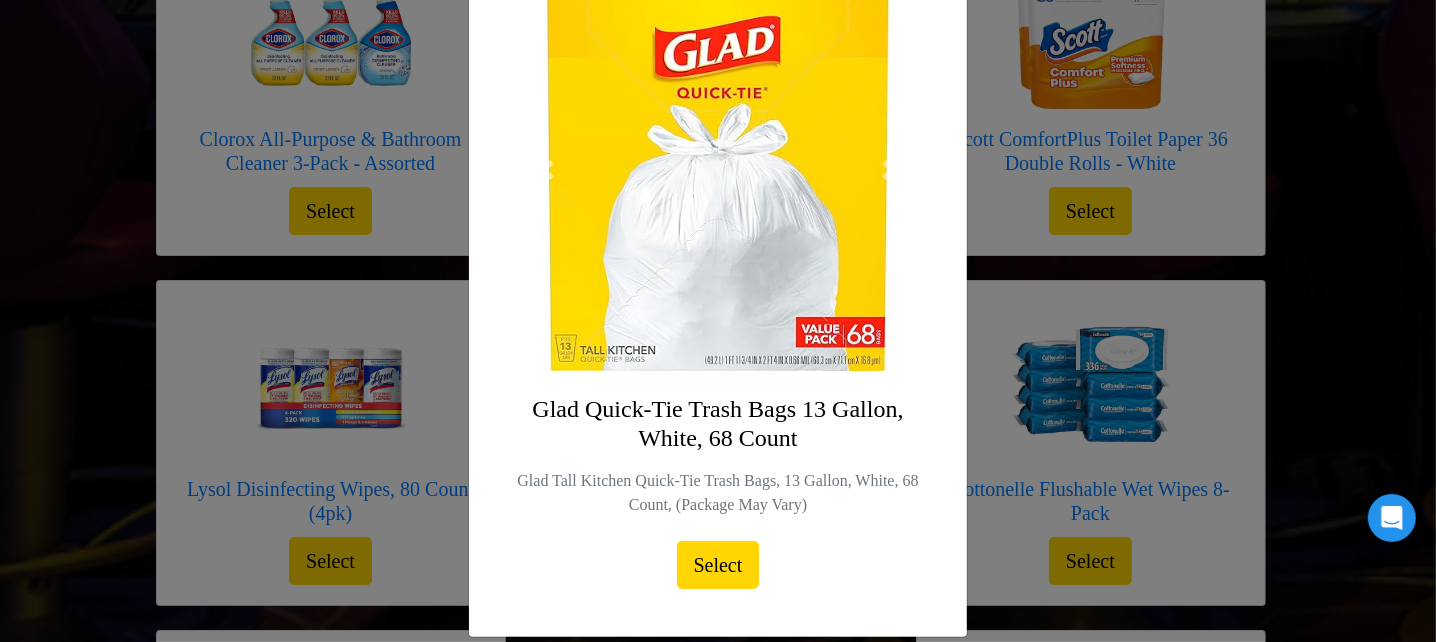 scroll, scrollTop: 187, scrollLeft: 0, axis: vertical 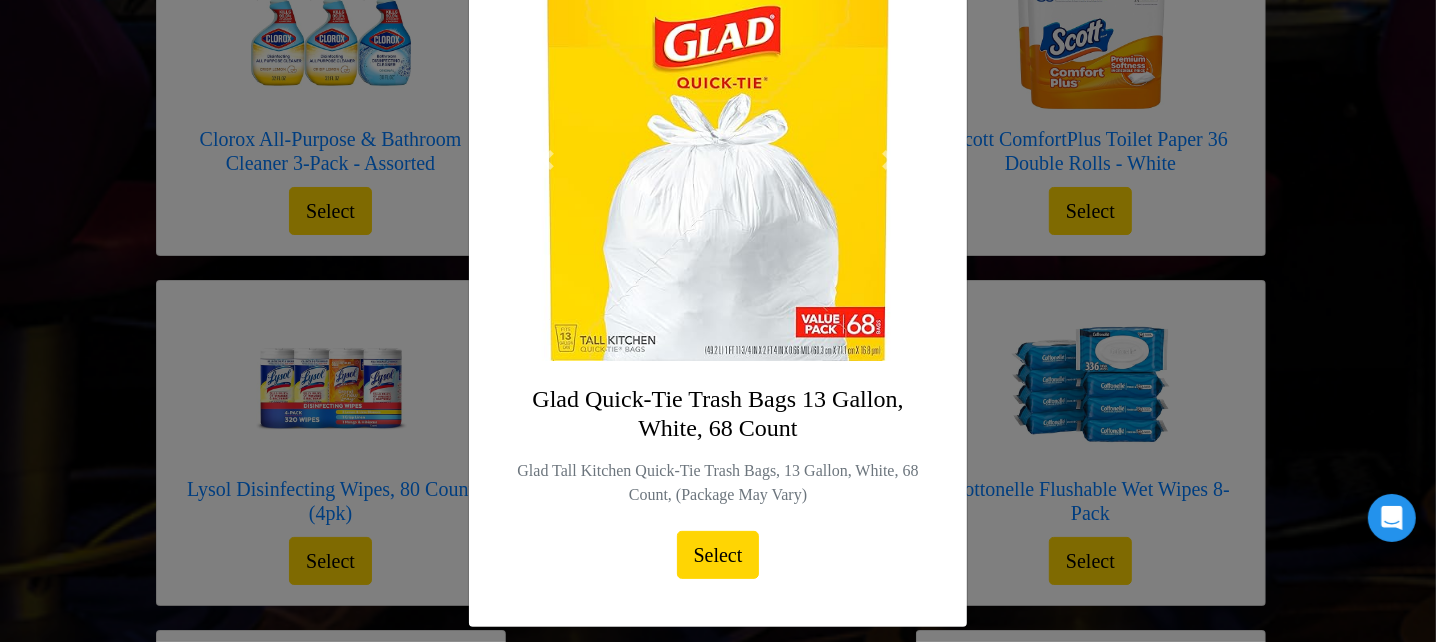 click on "Glad Quick-Tie Trash Bags 13 Gallon, White, 68 Count" at bounding box center [718, 414] 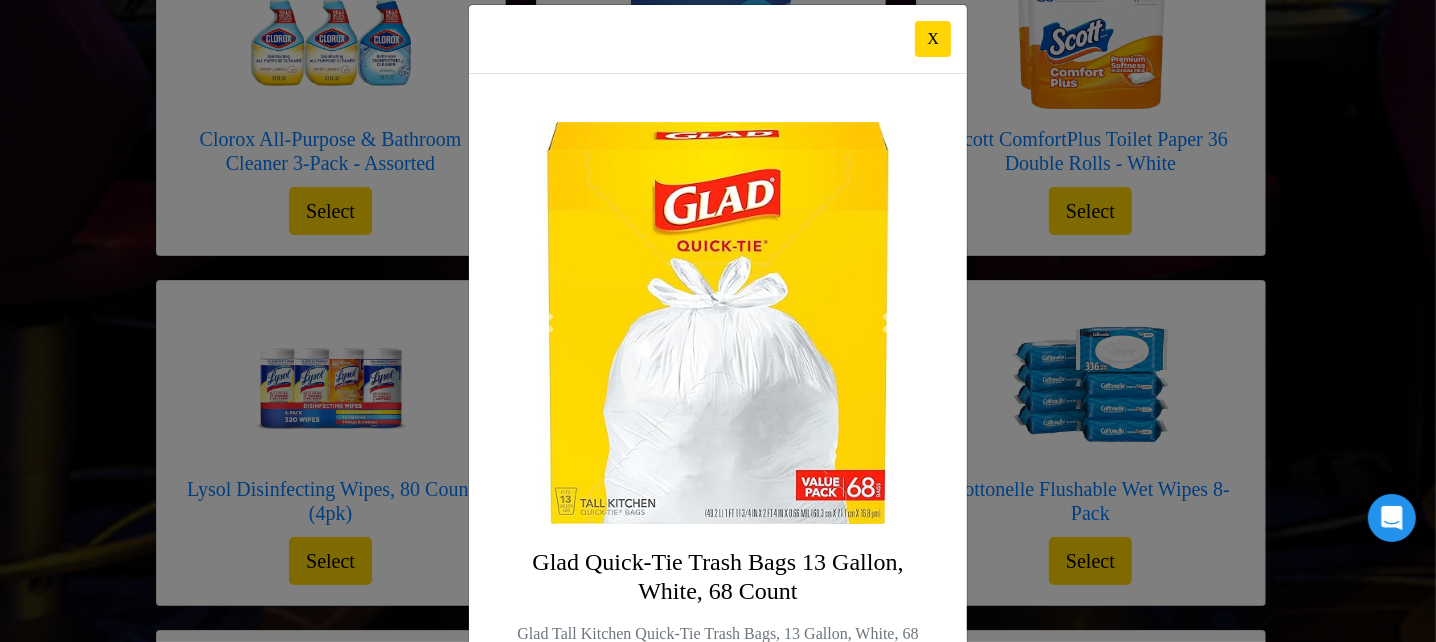 scroll, scrollTop: 20, scrollLeft: 0, axis: vertical 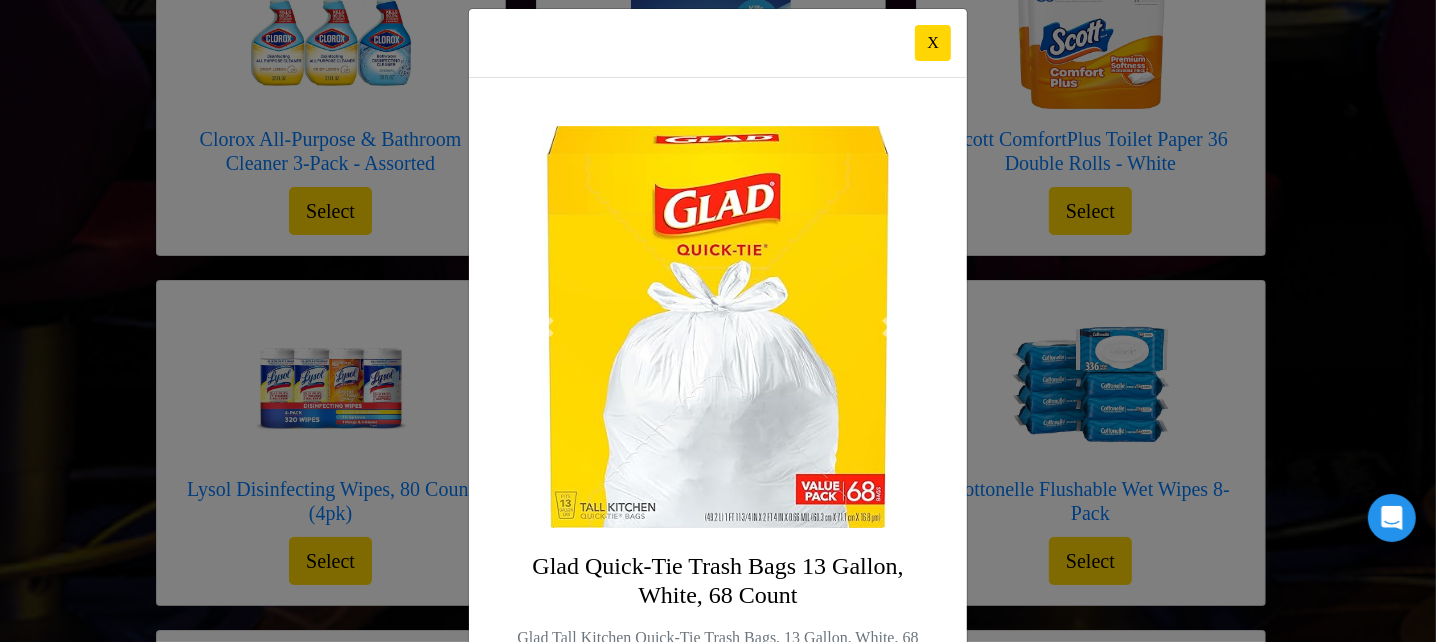 drag, startPoint x: 759, startPoint y: 230, endPoint x: 710, endPoint y: 170, distance: 77.46612 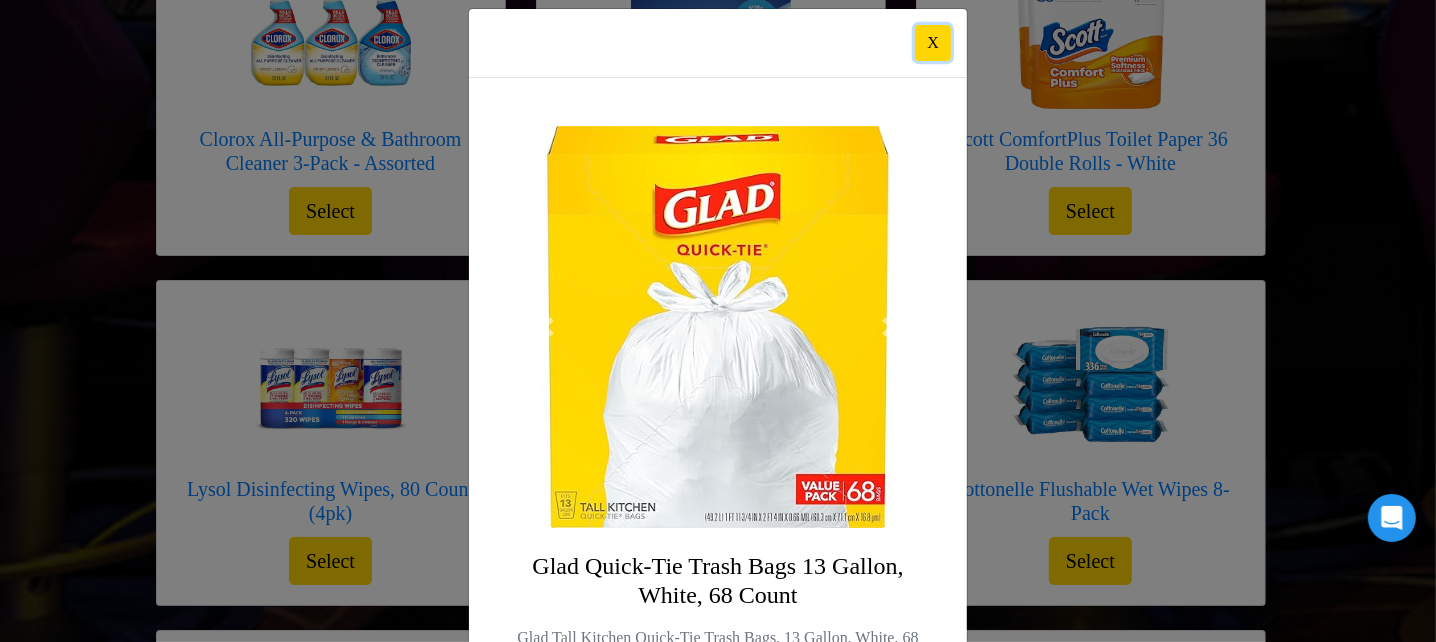 click on "X" at bounding box center (933, 43) 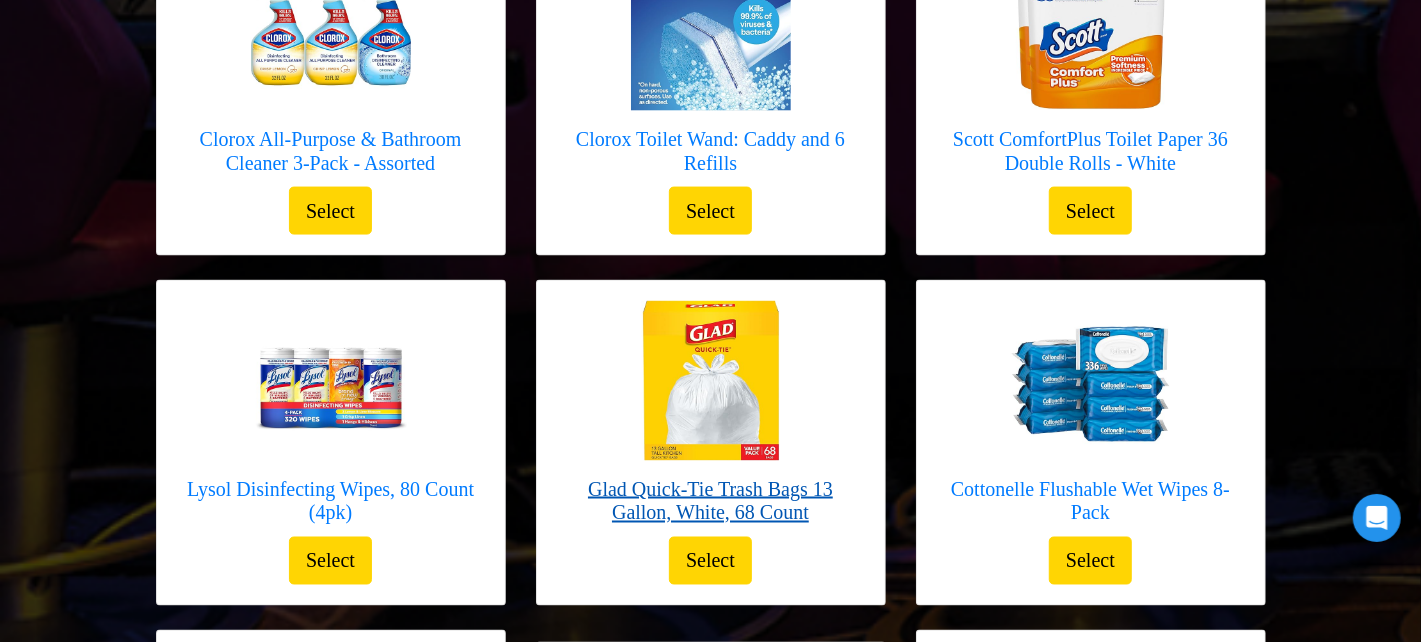 click on "Glad Quick-Tie Trash Bags 13 Gallon, White, 68 Count" at bounding box center (711, 501) 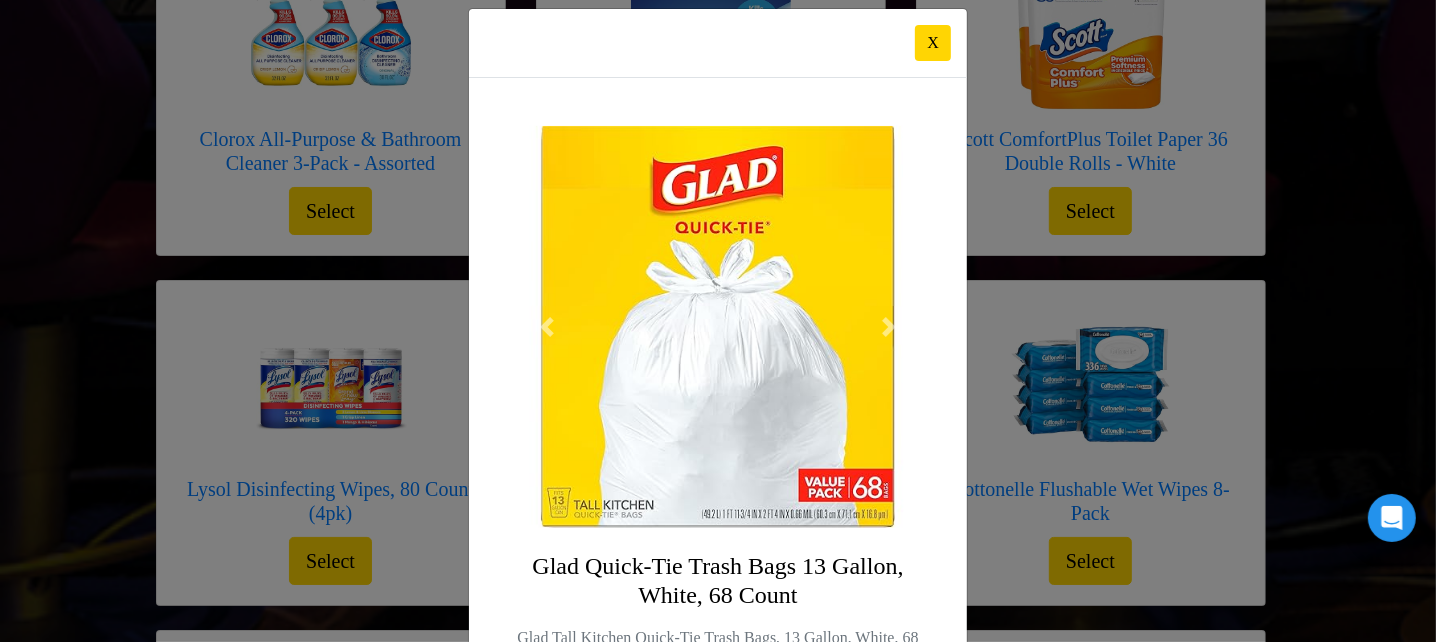 scroll, scrollTop: 0, scrollLeft: 0, axis: both 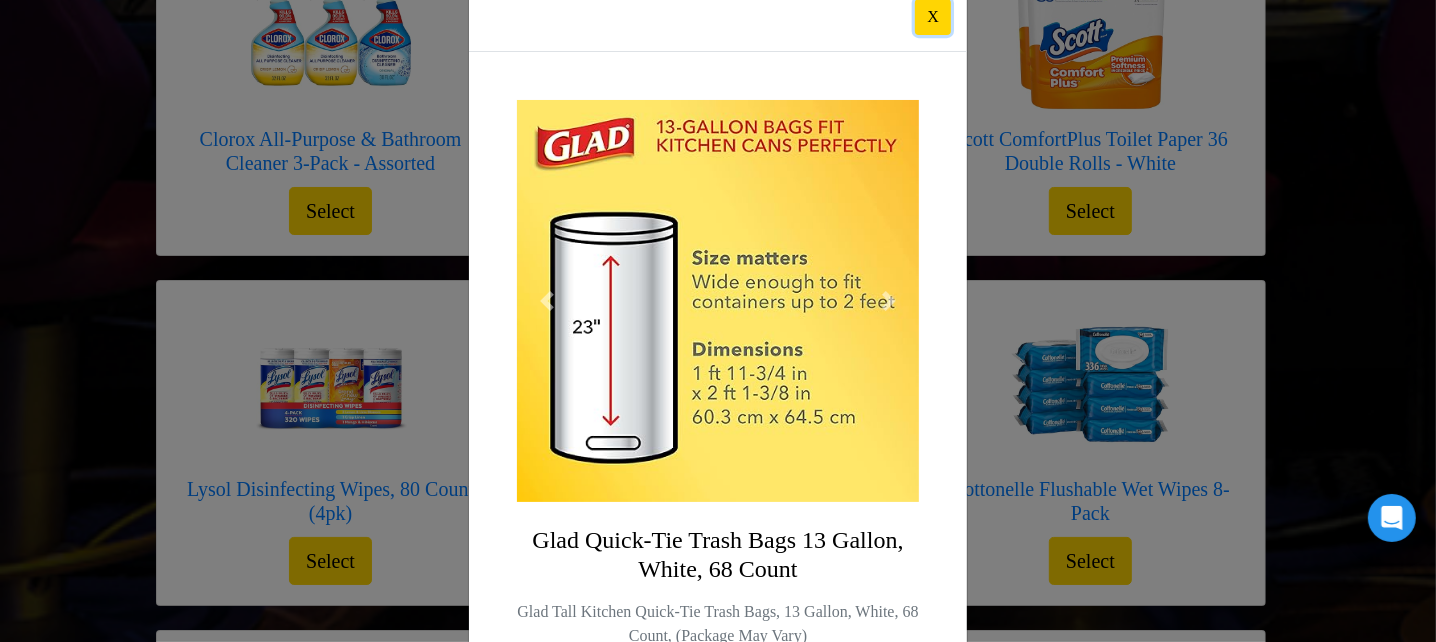 click on "X" at bounding box center [933, 17] 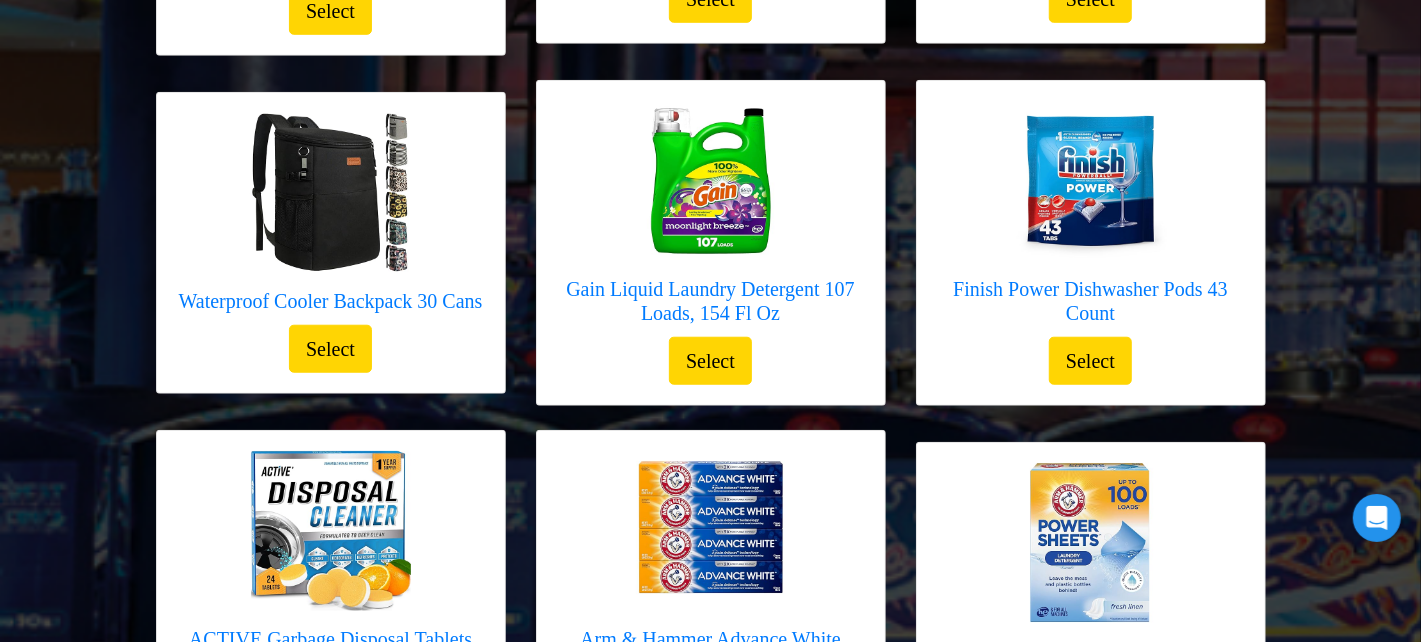 scroll, scrollTop: 954, scrollLeft: 0, axis: vertical 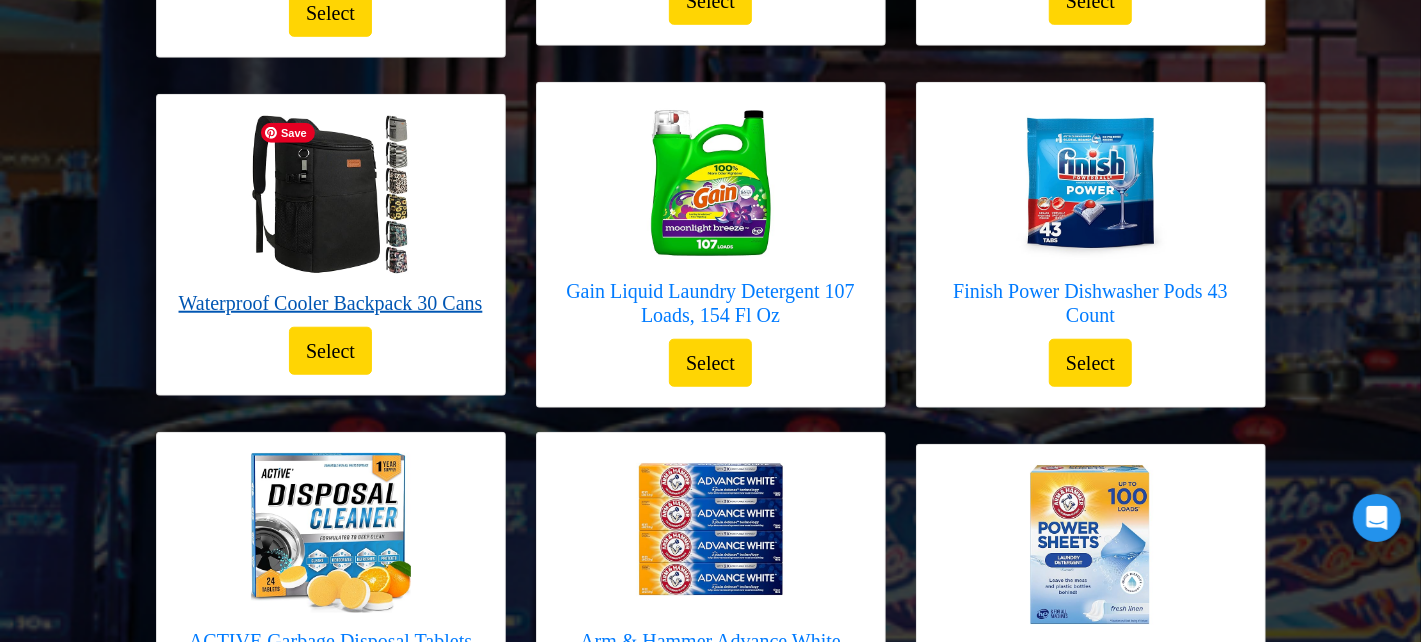 click at bounding box center (330, 195) 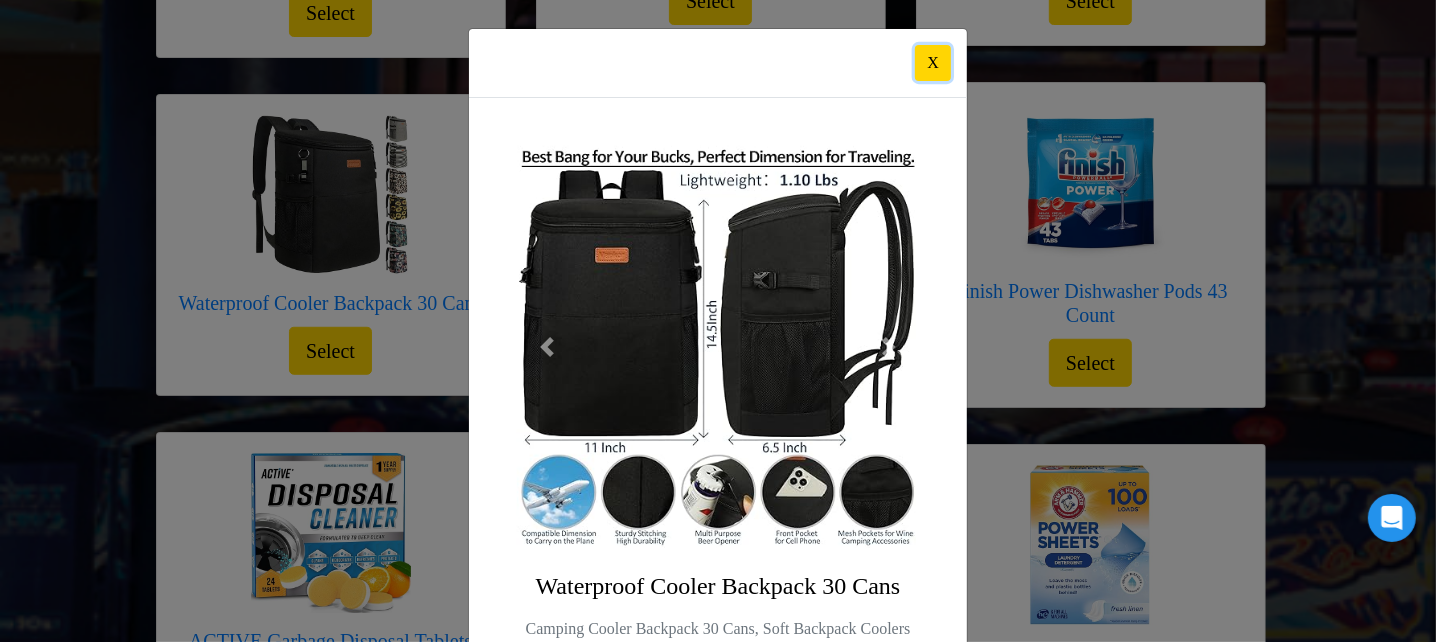 click on "X" at bounding box center [933, 63] 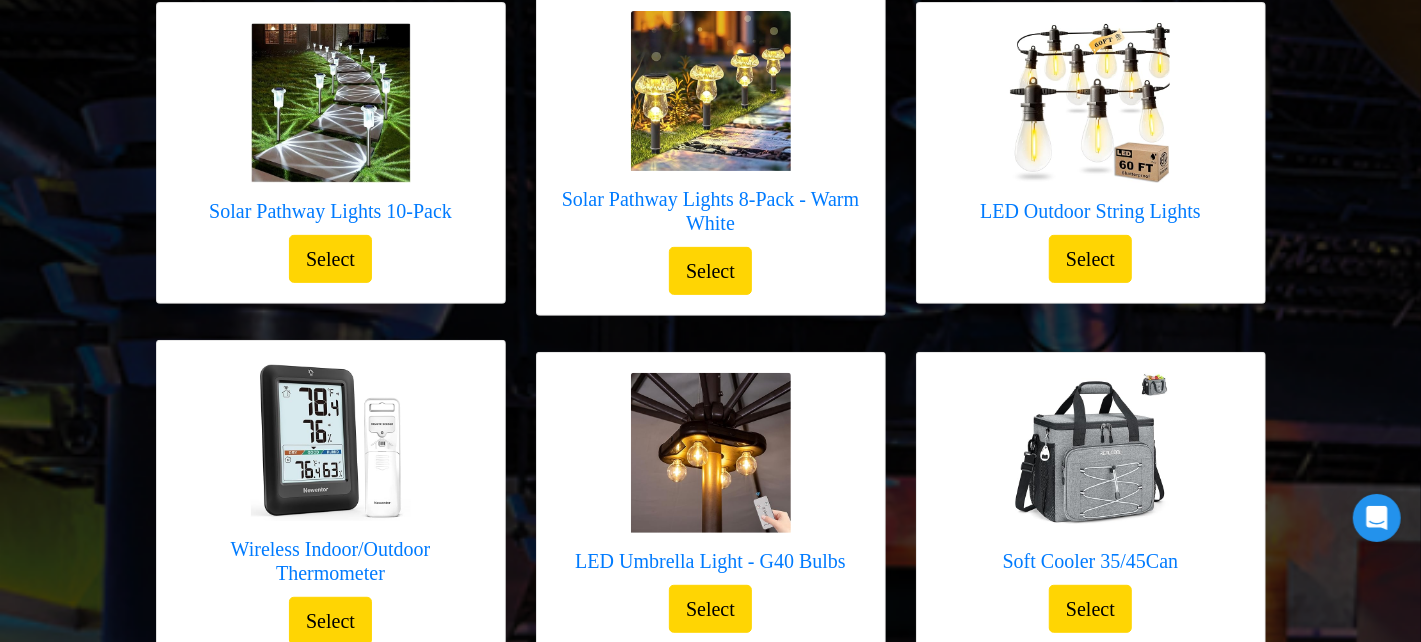 scroll, scrollTop: 0, scrollLeft: 0, axis: both 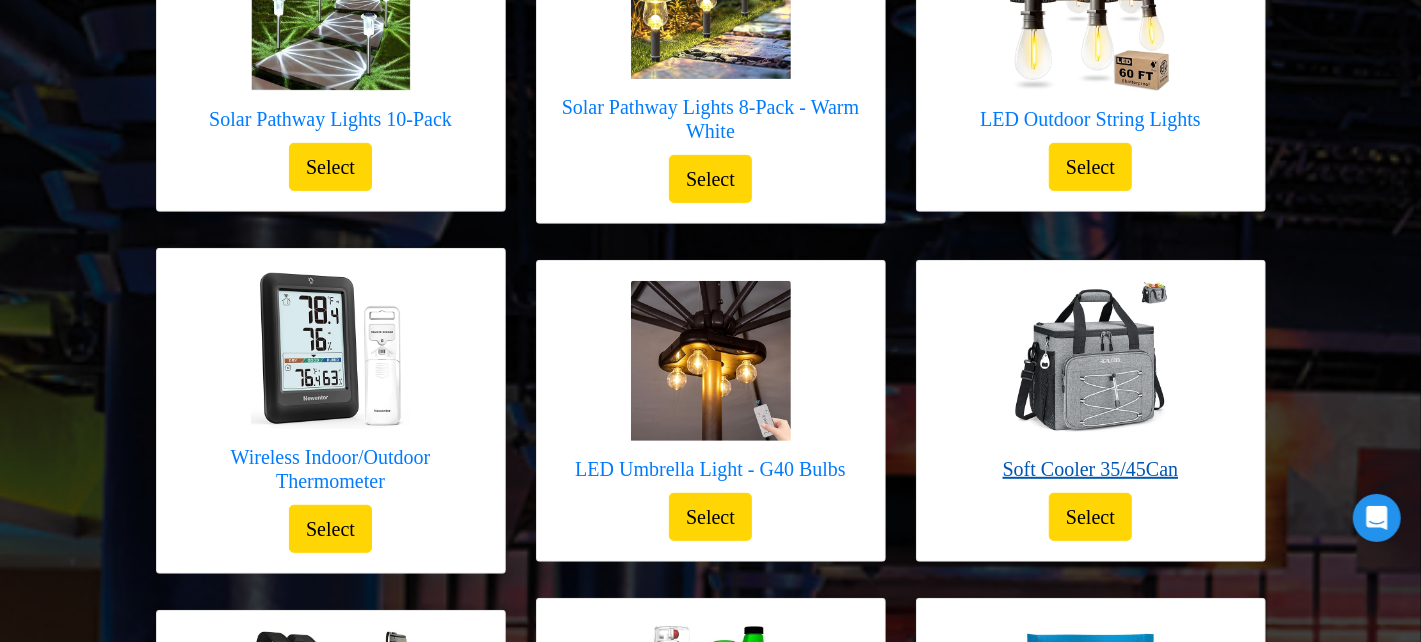 click on "Soft Cooler 35/45Can" at bounding box center [1091, 469] 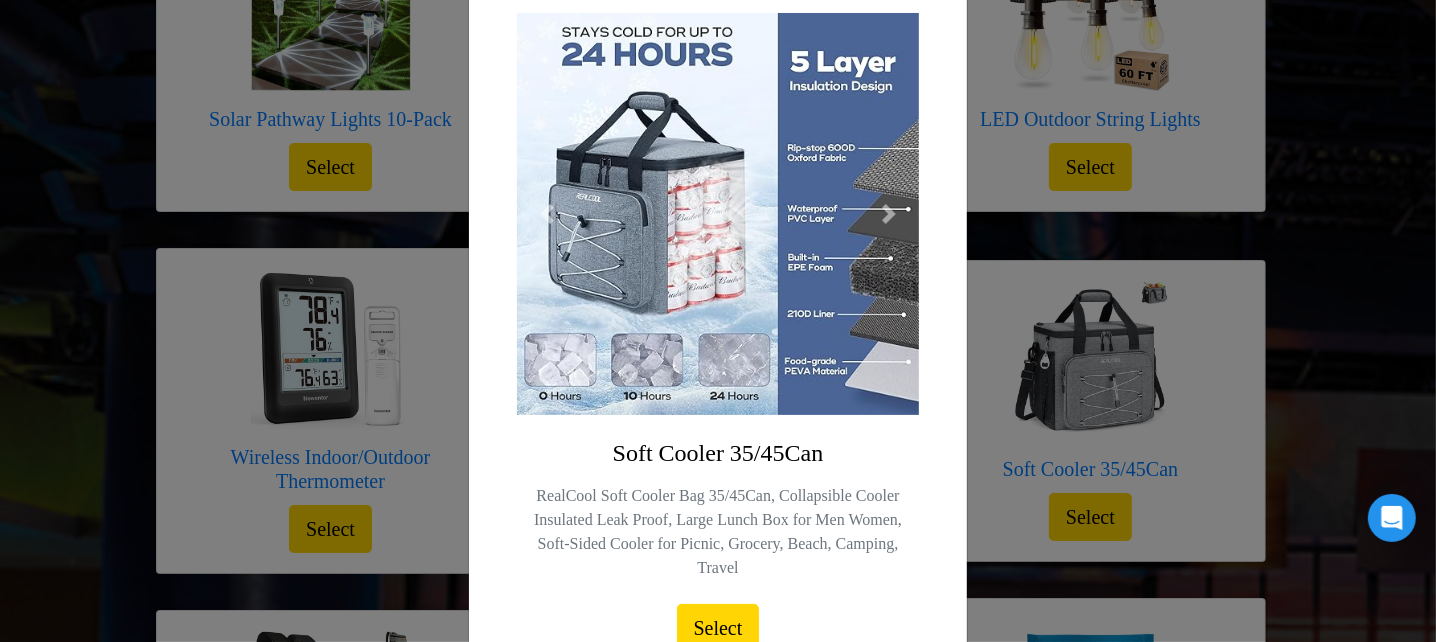 scroll, scrollTop: 121, scrollLeft: 0, axis: vertical 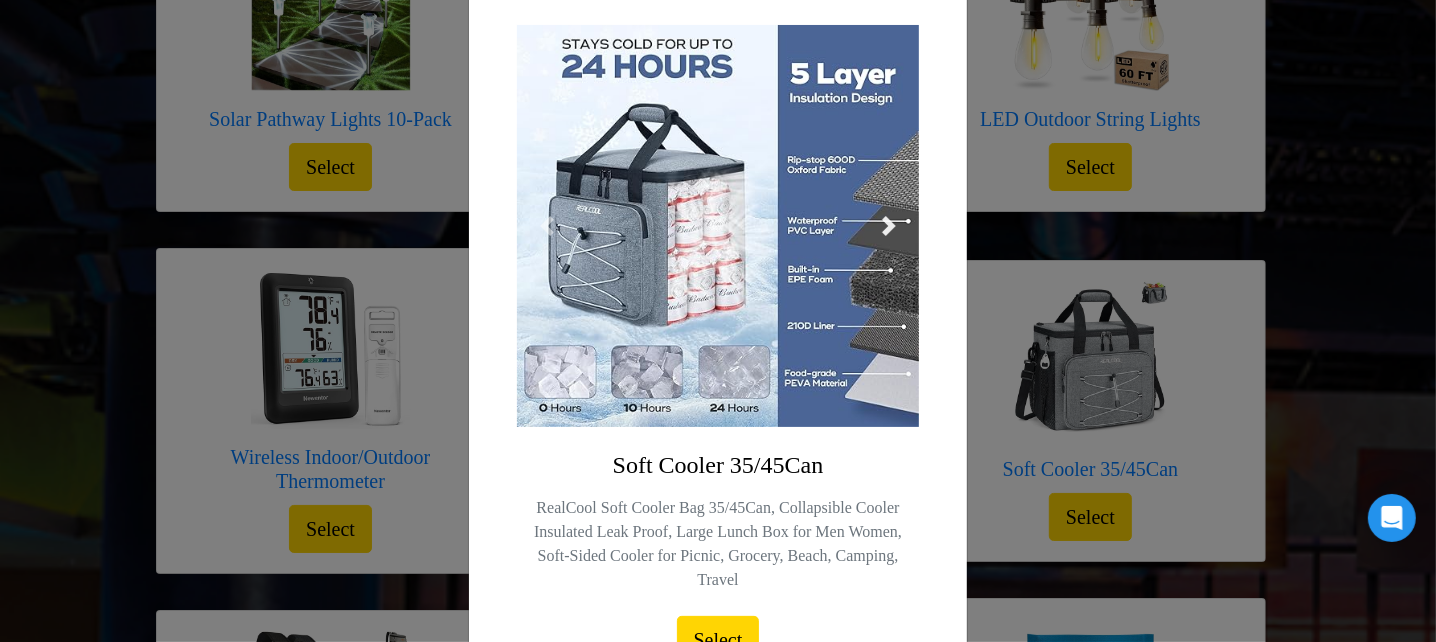 click at bounding box center (889, 226) 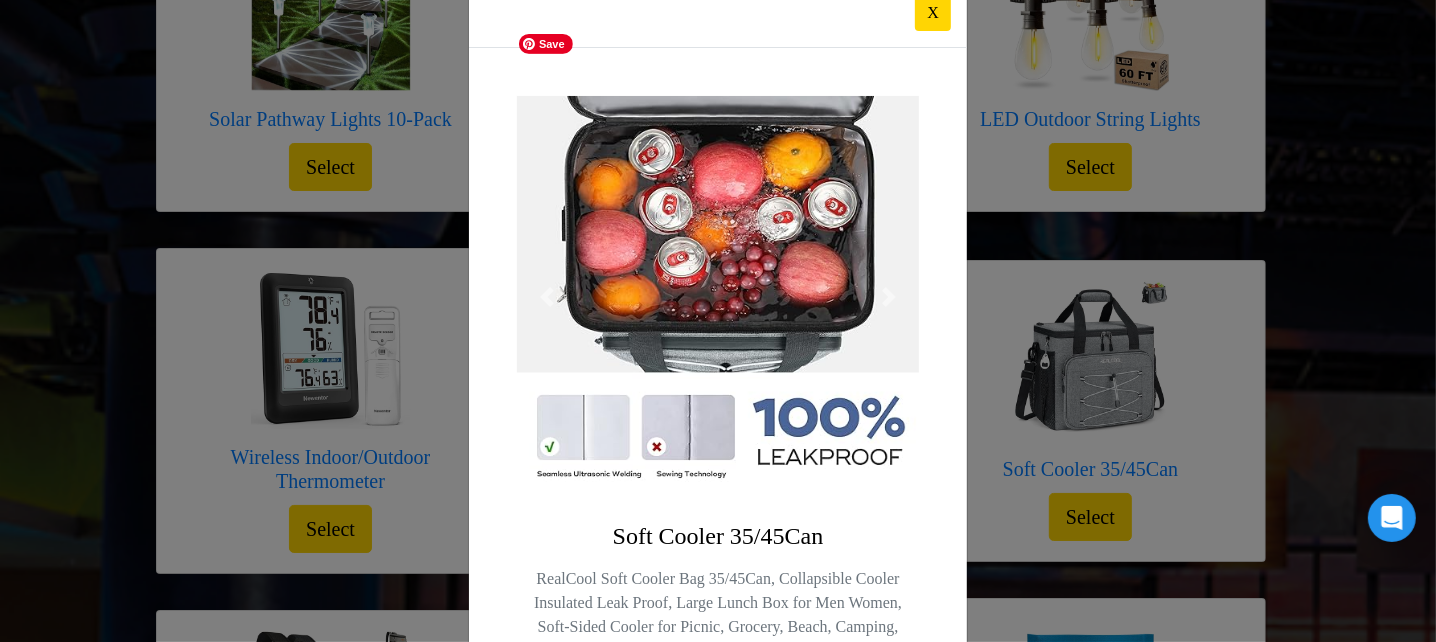 scroll, scrollTop: 26, scrollLeft: 0, axis: vertical 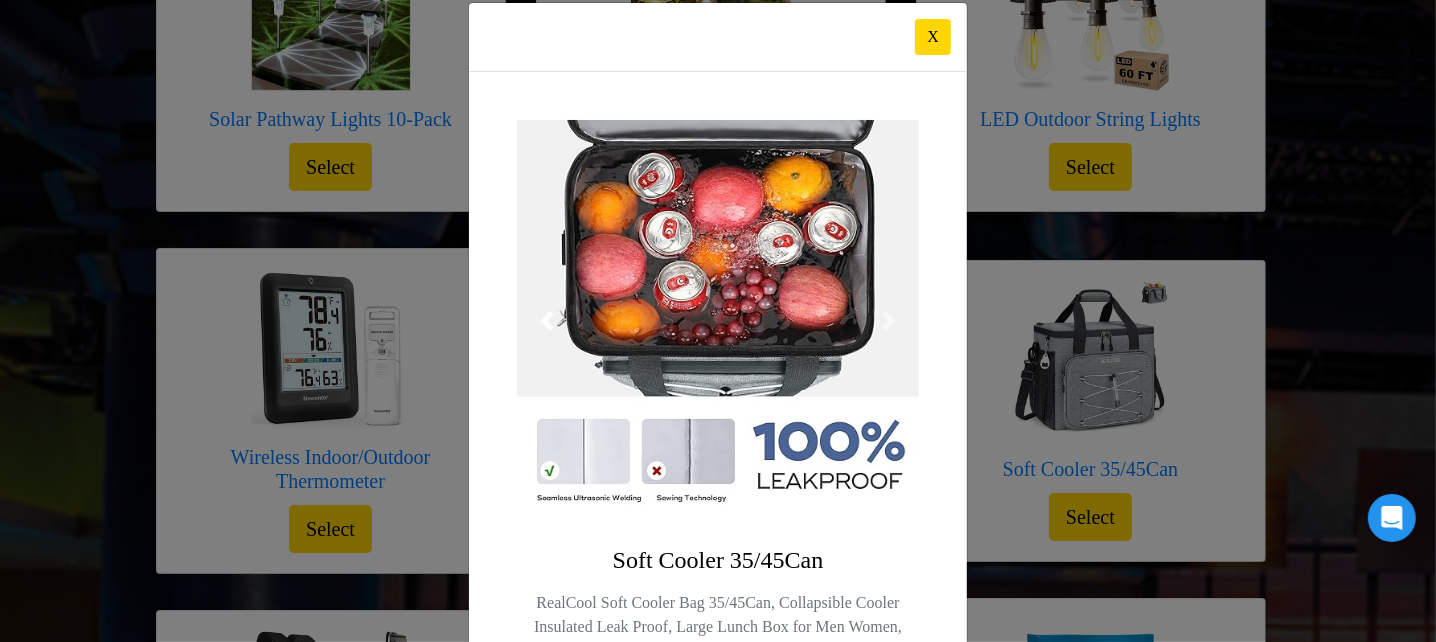 click at bounding box center (547, 321) 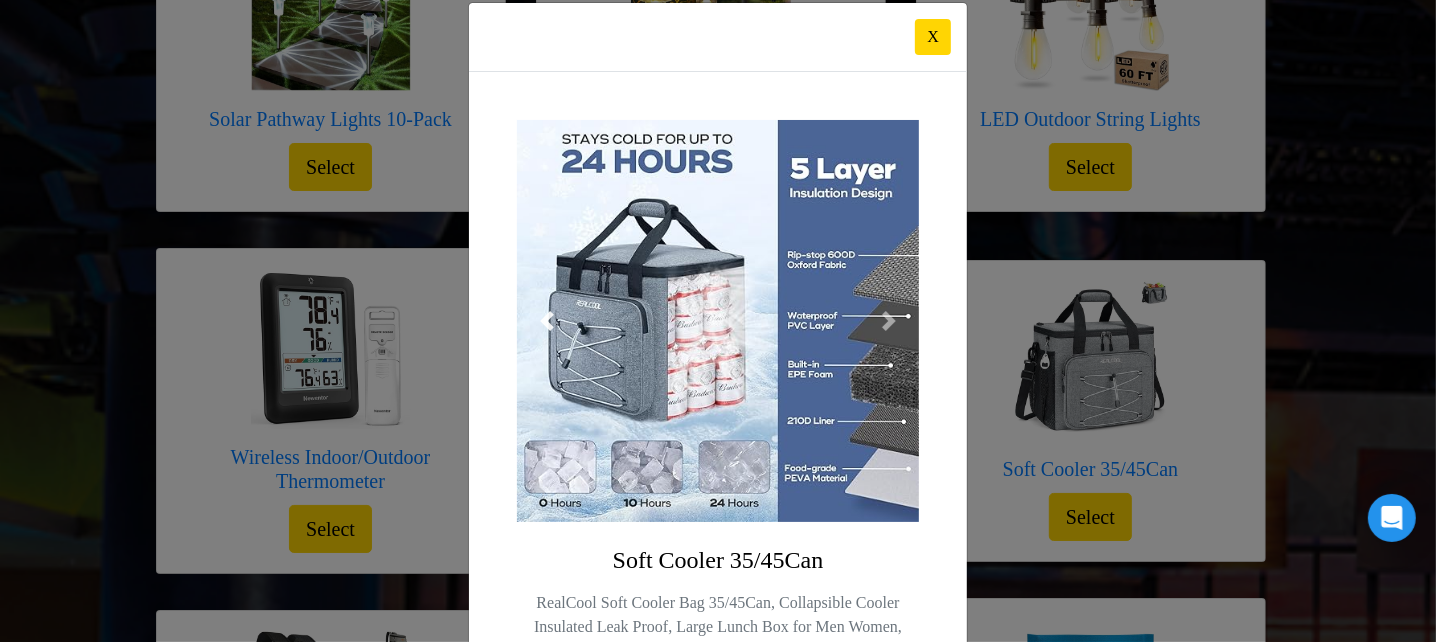 click at bounding box center (547, 321) 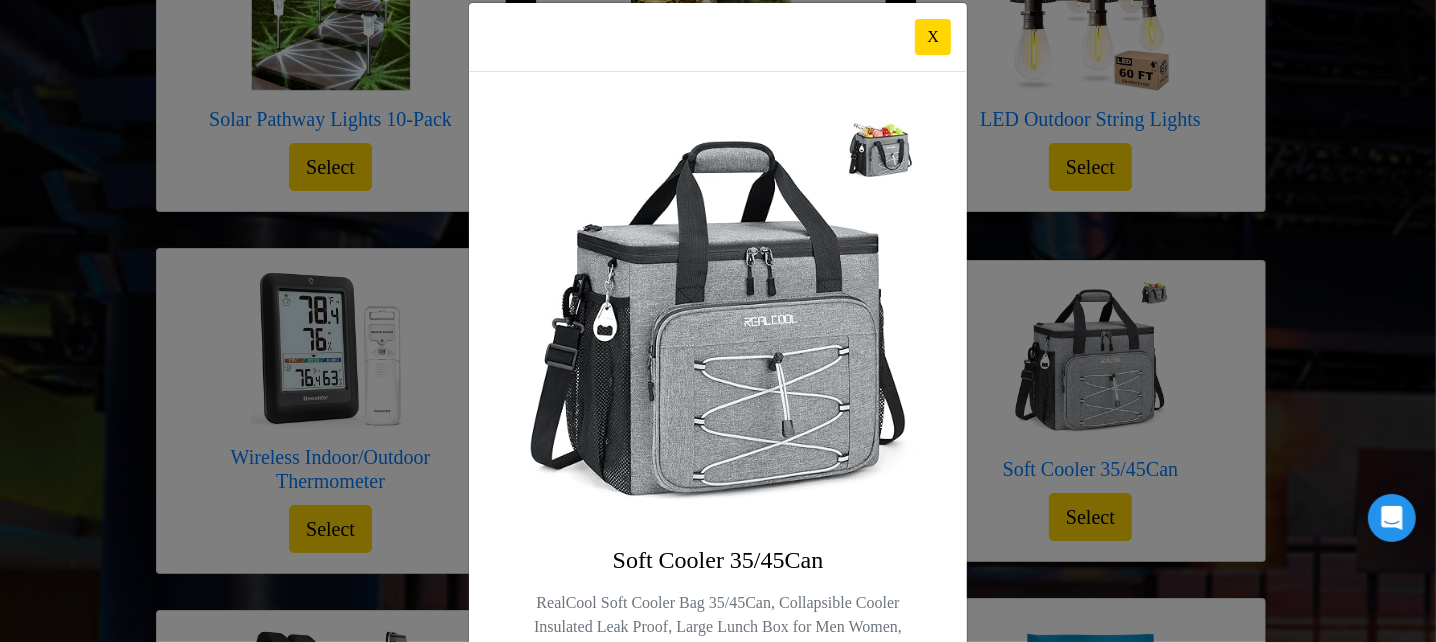 click at bounding box center [718, 439] 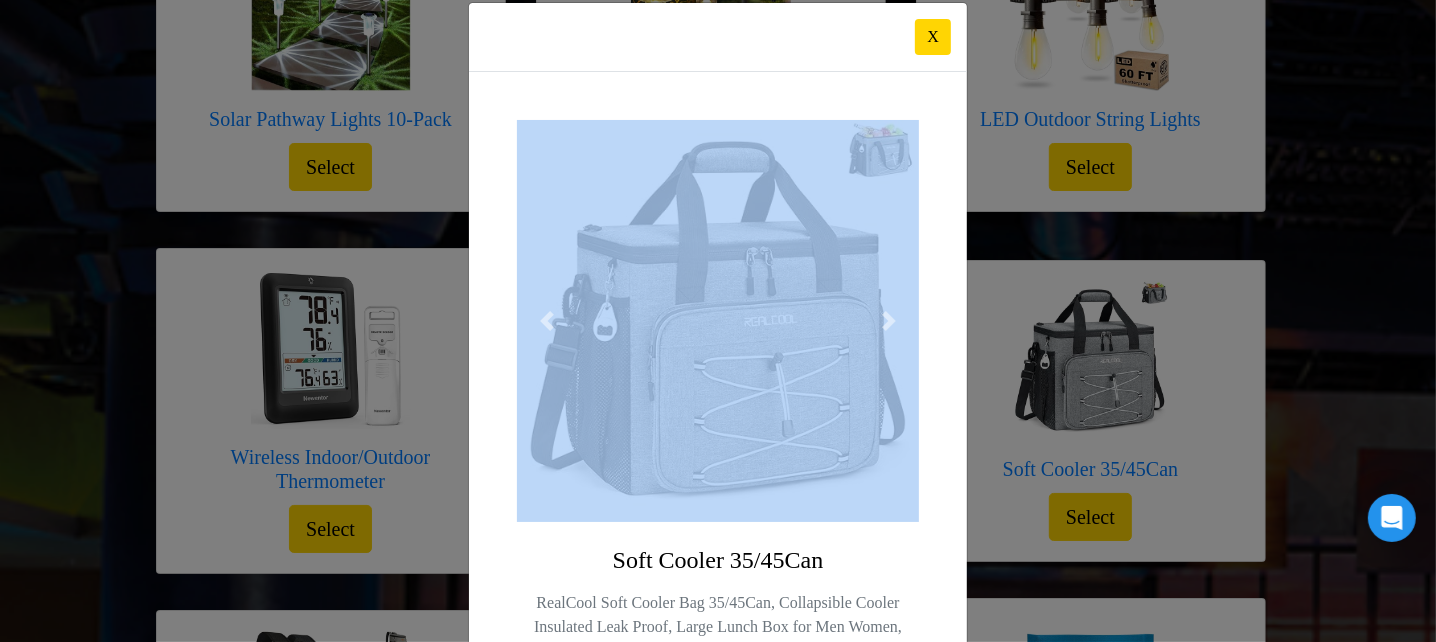 click at bounding box center (718, 439) 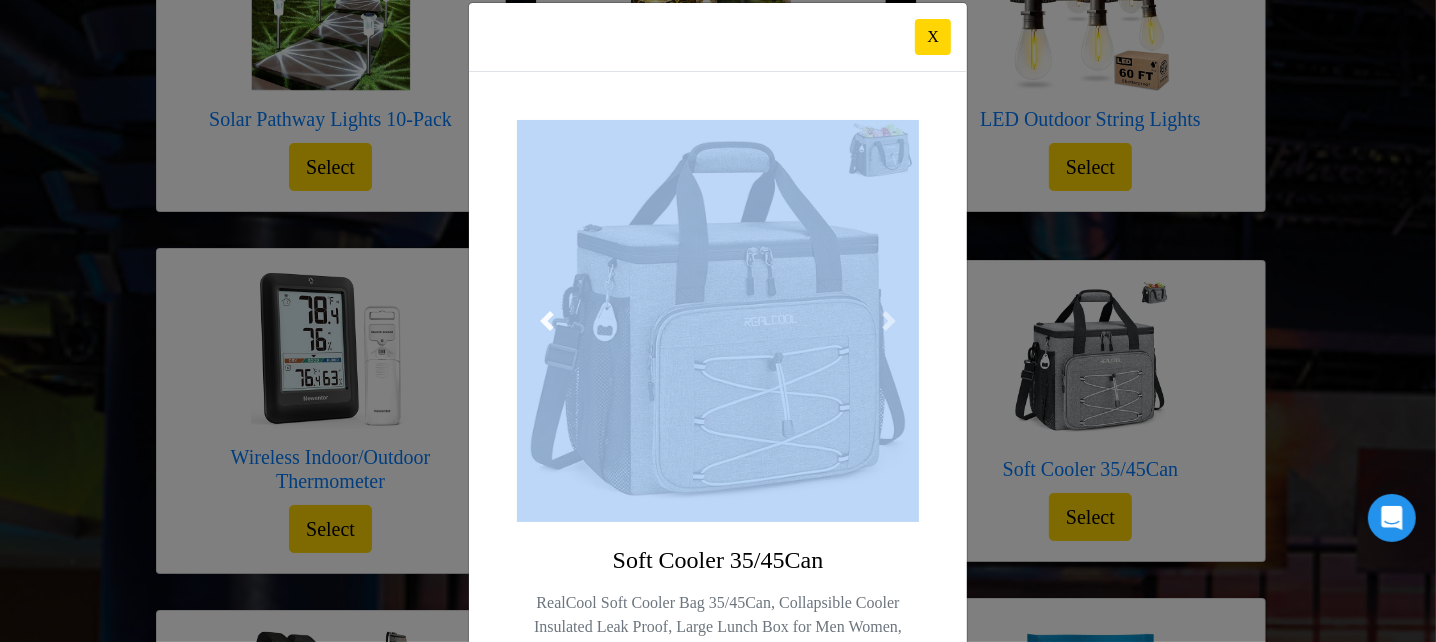 click at bounding box center [547, 321] 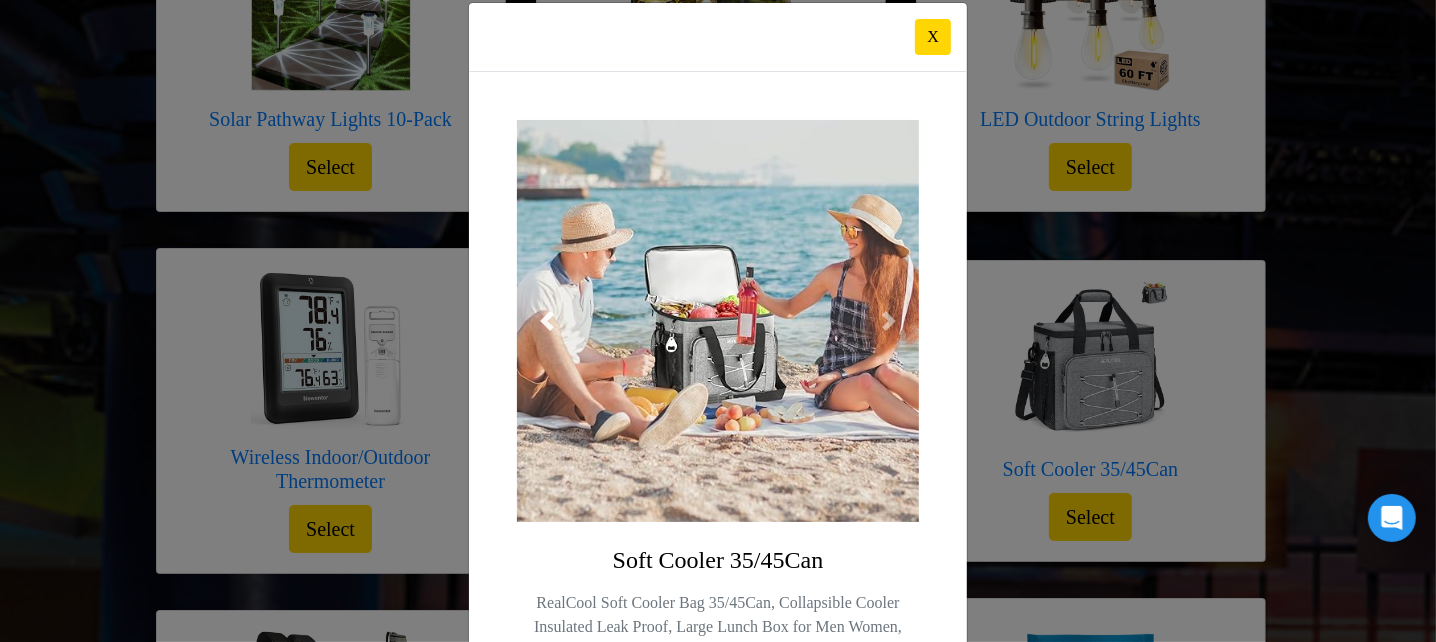 click at bounding box center [547, 321] 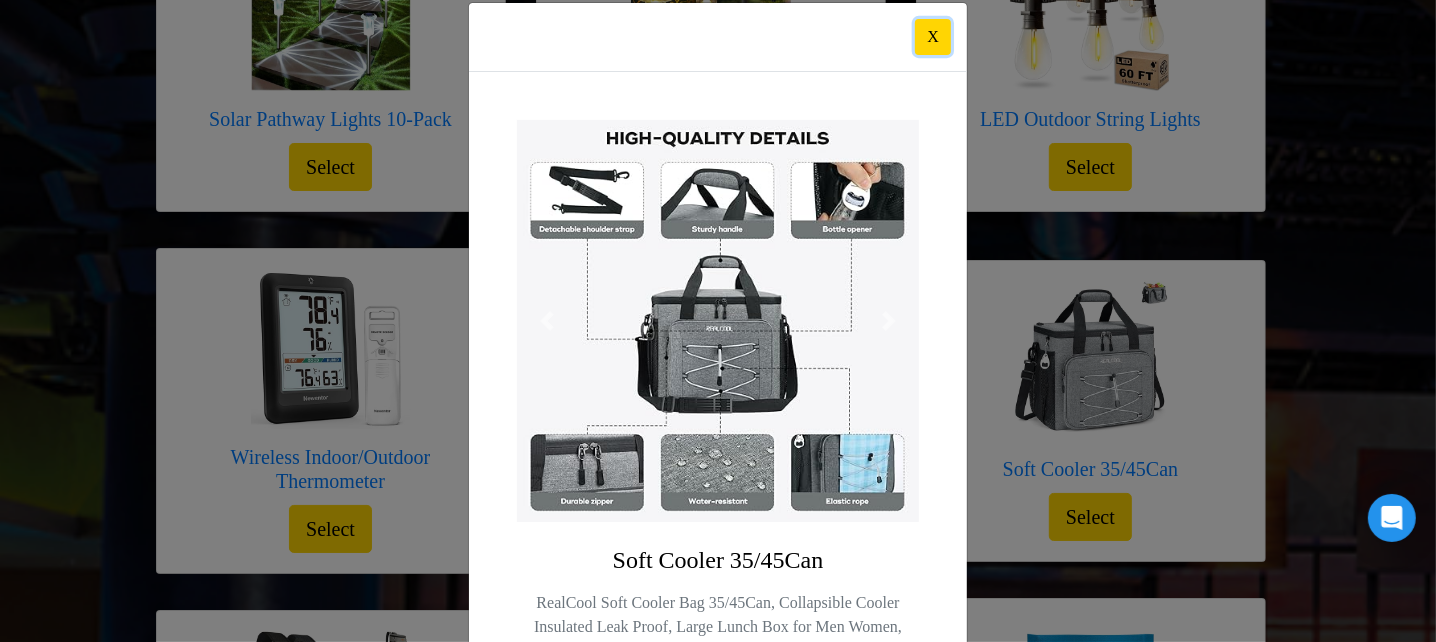 click on "X" at bounding box center [933, 37] 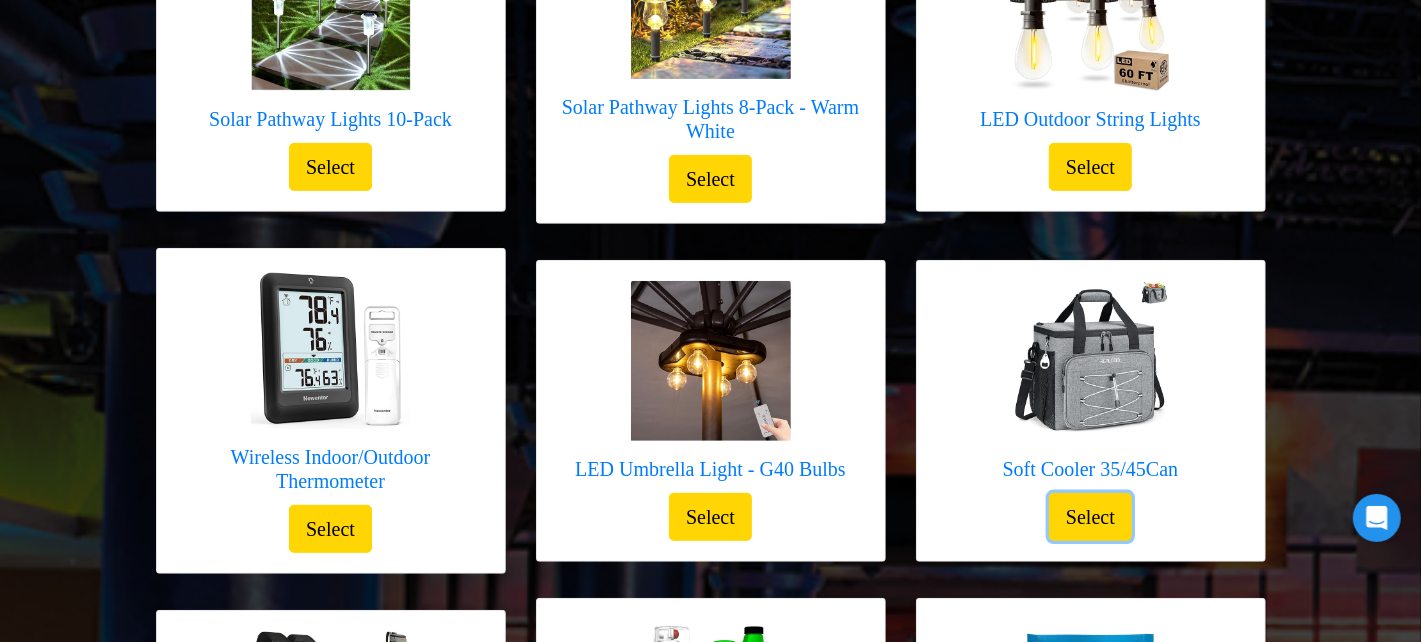 click on "Select" at bounding box center (1090, 517) 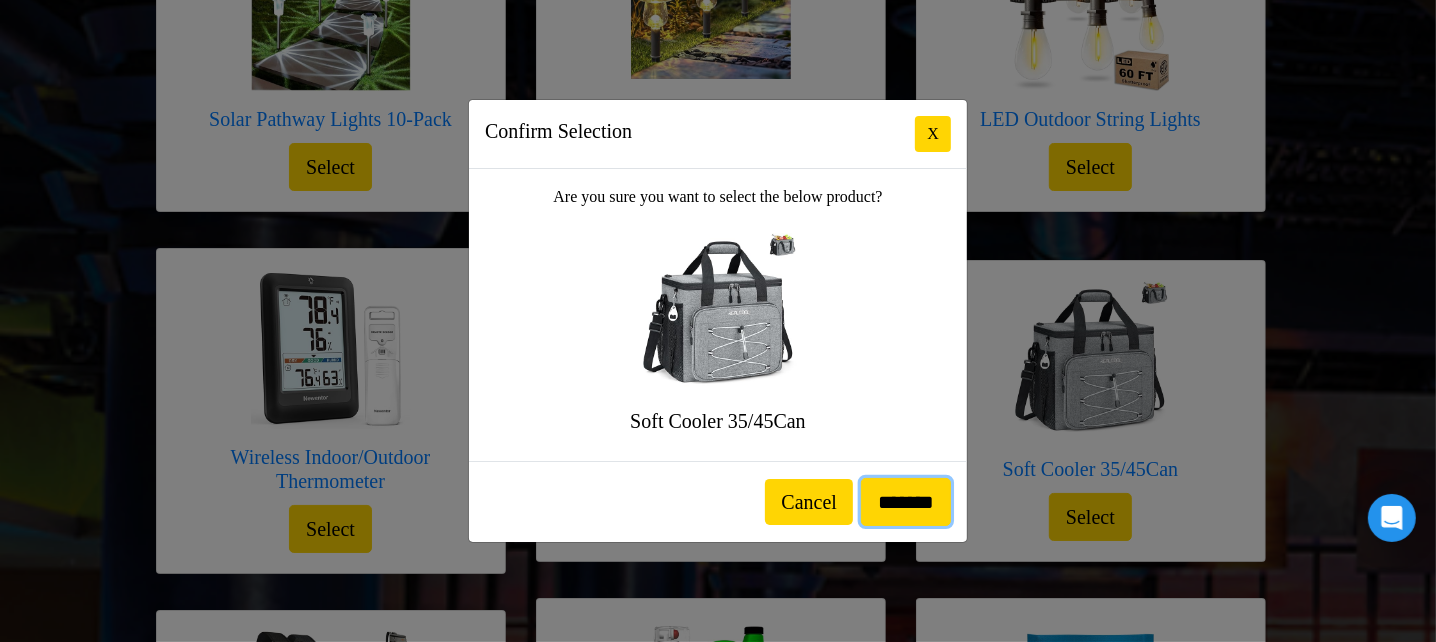 click on "*******" at bounding box center (906, 502) 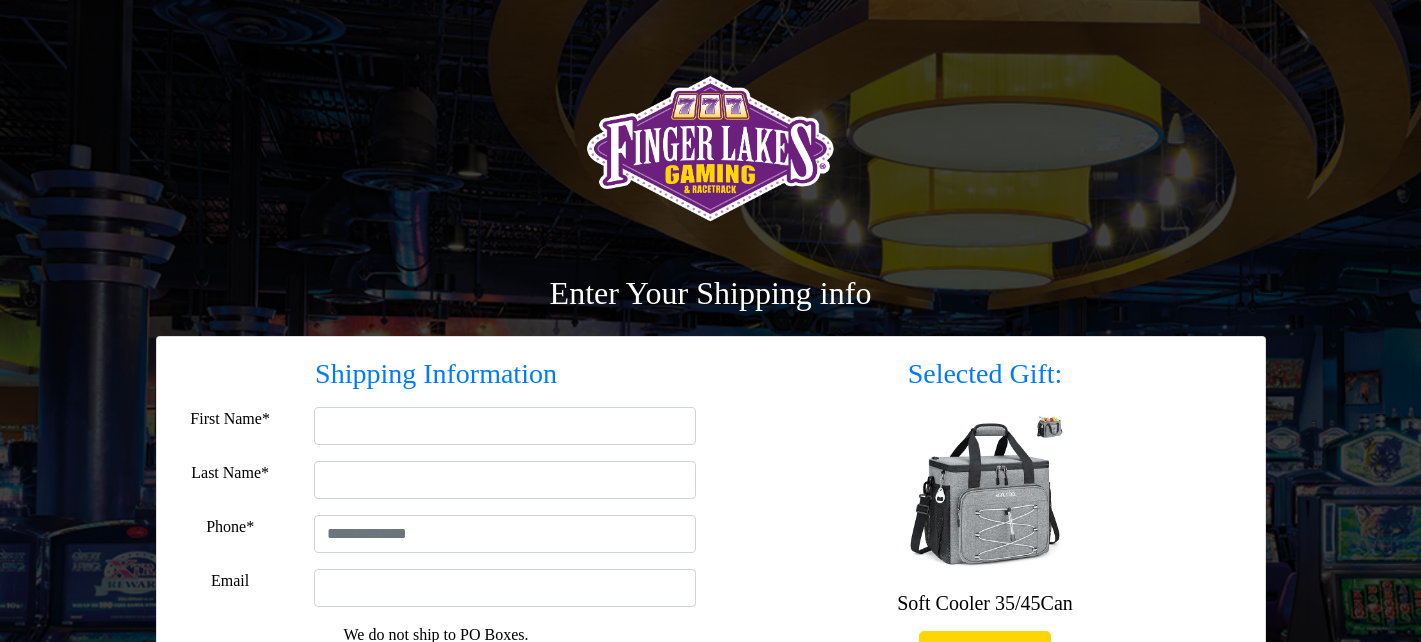 scroll, scrollTop: 0, scrollLeft: 0, axis: both 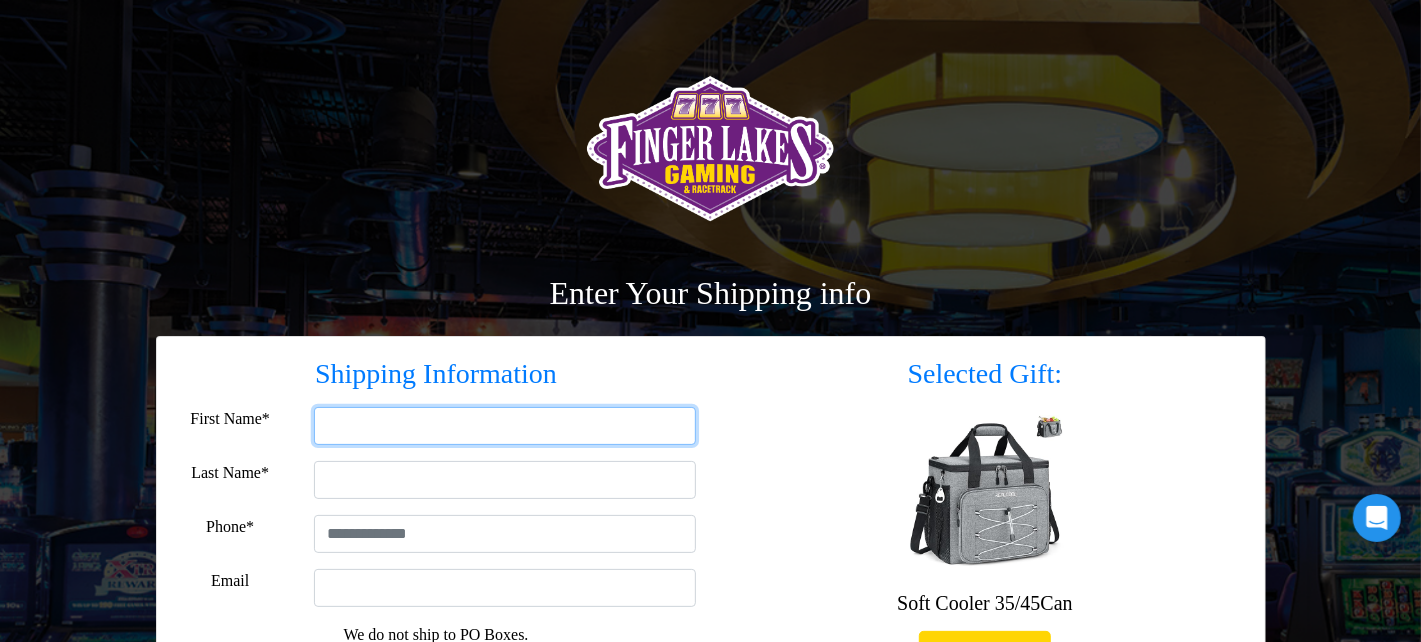 click on "First Name*" at bounding box center (505, 426) 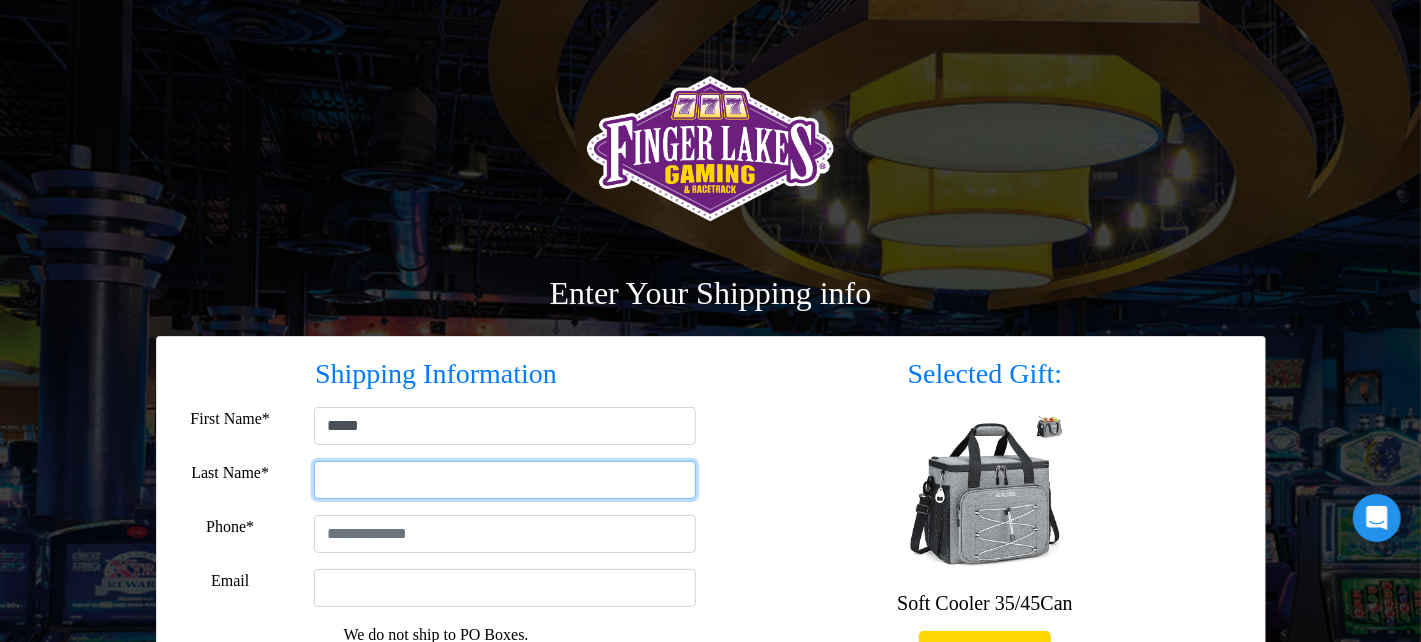 type on "*********" 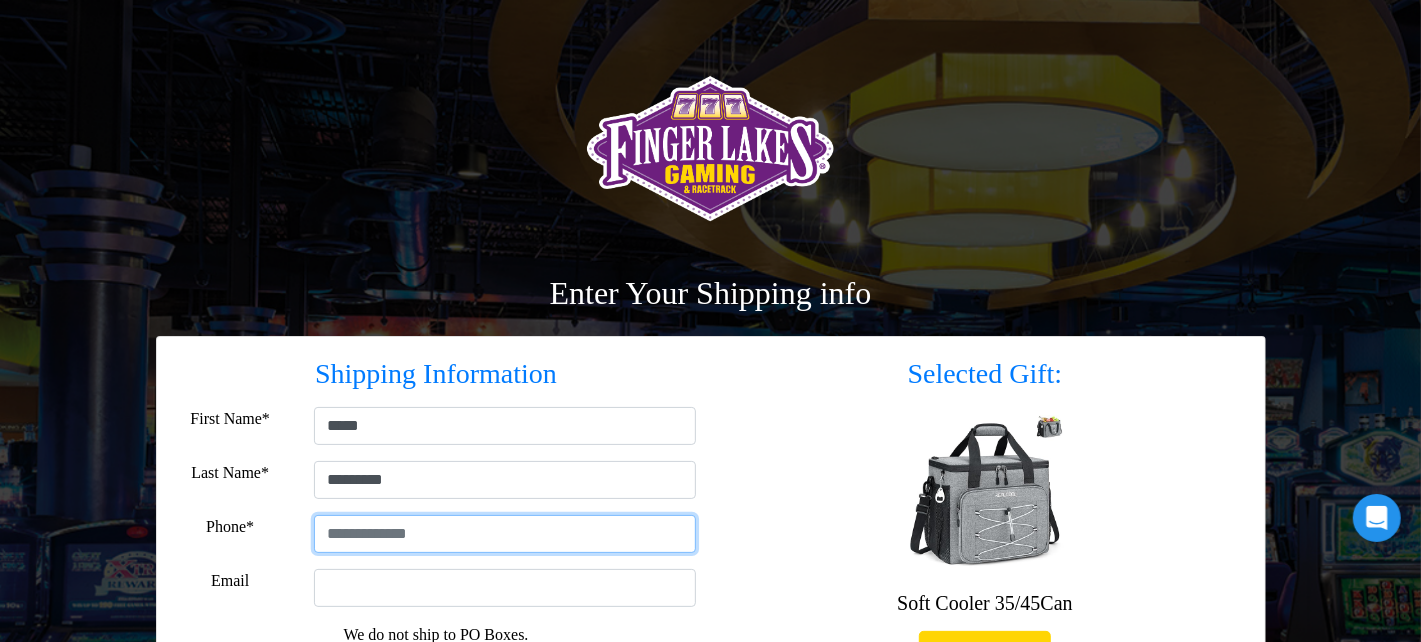 type on "**********" 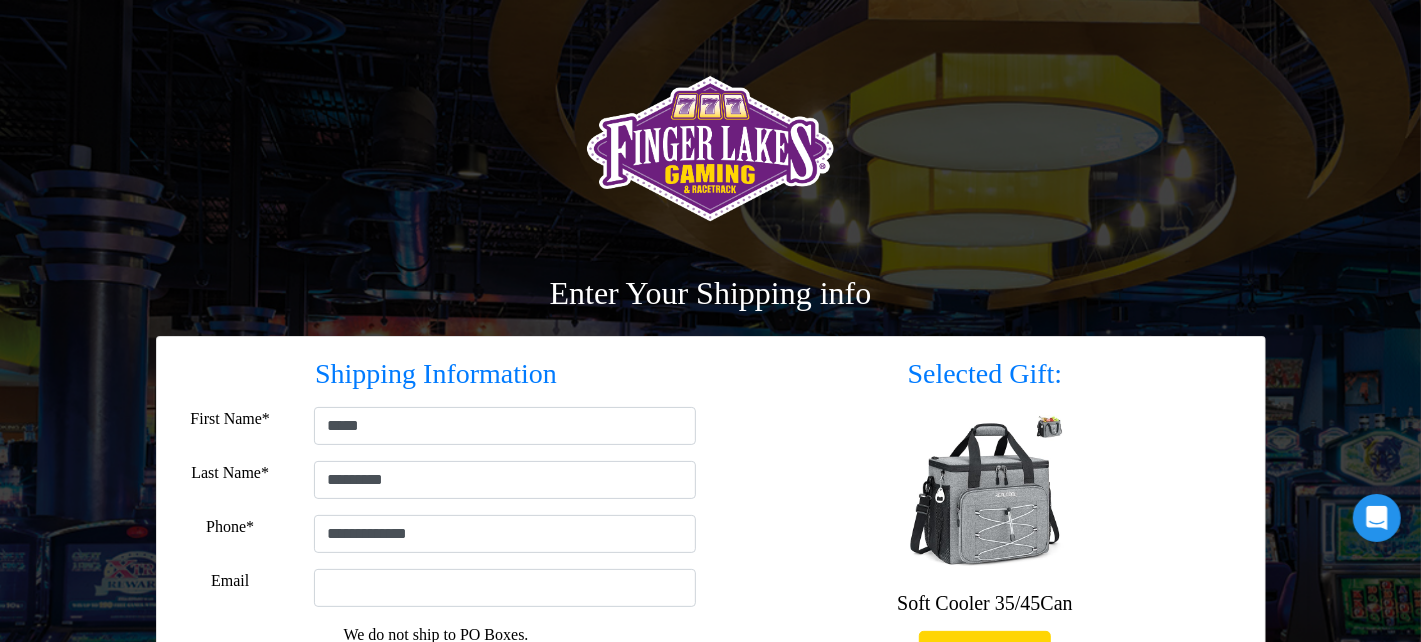 type on "**********" 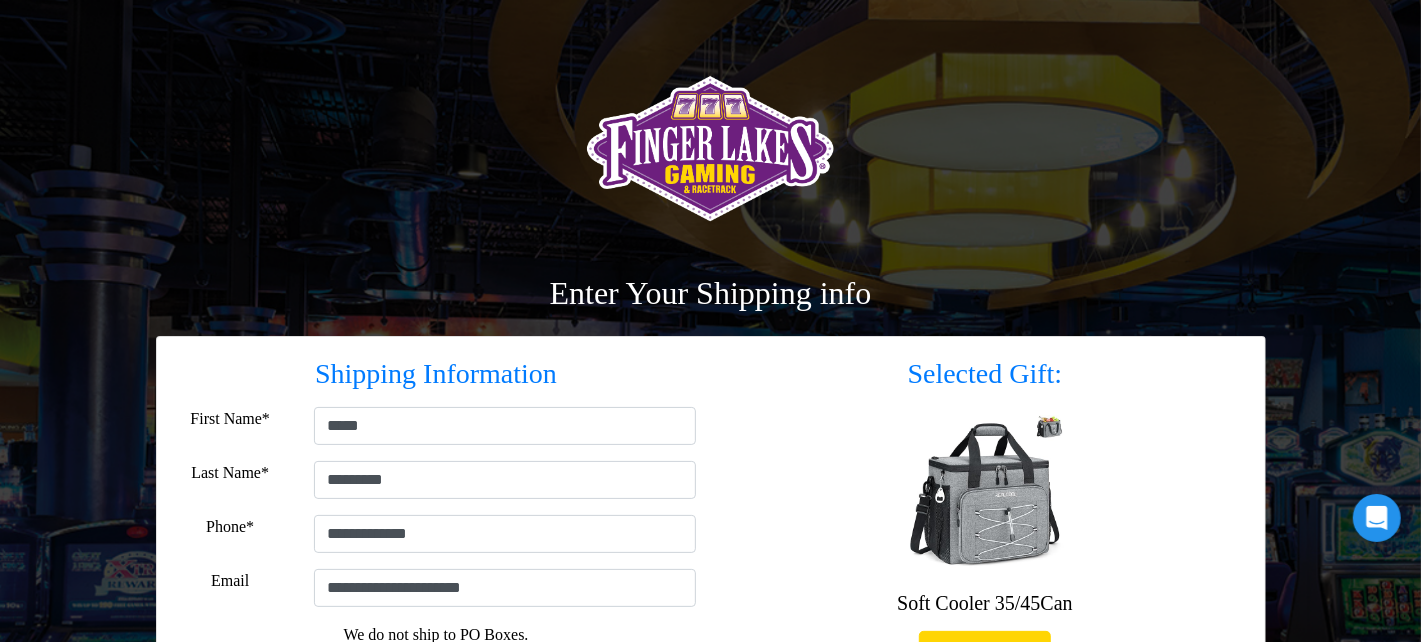type on "**********" 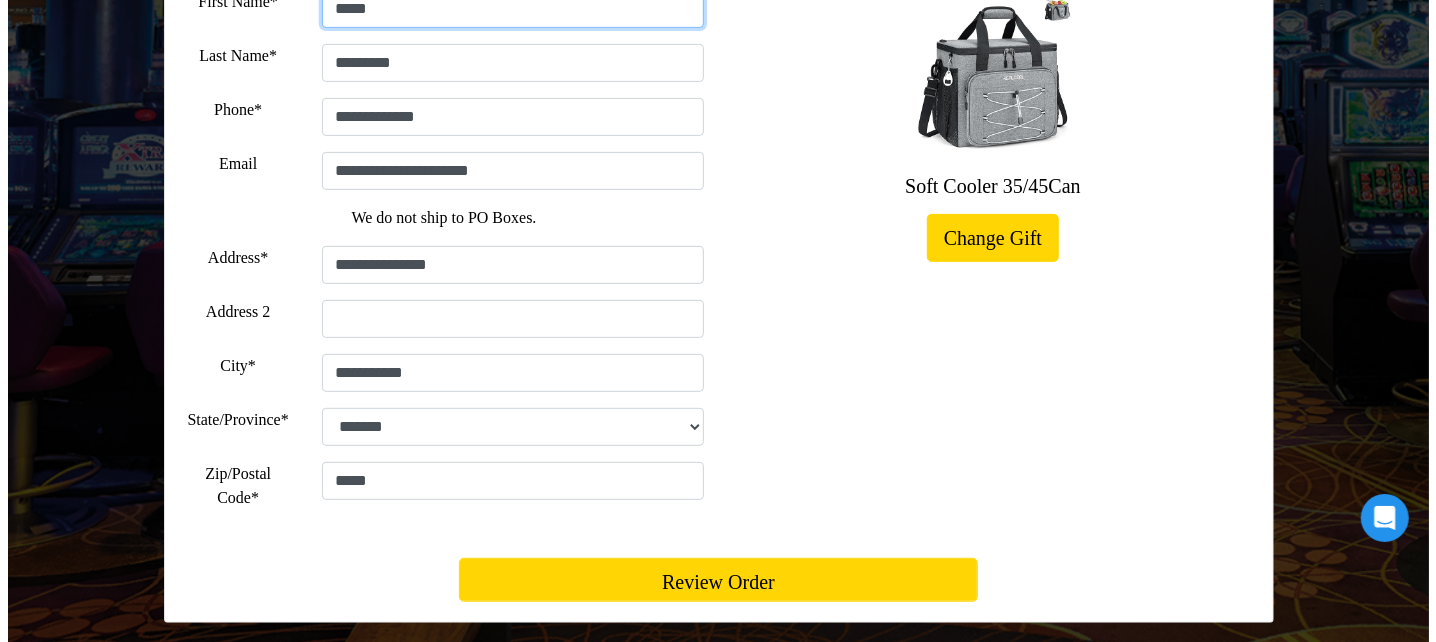 scroll, scrollTop: 444, scrollLeft: 0, axis: vertical 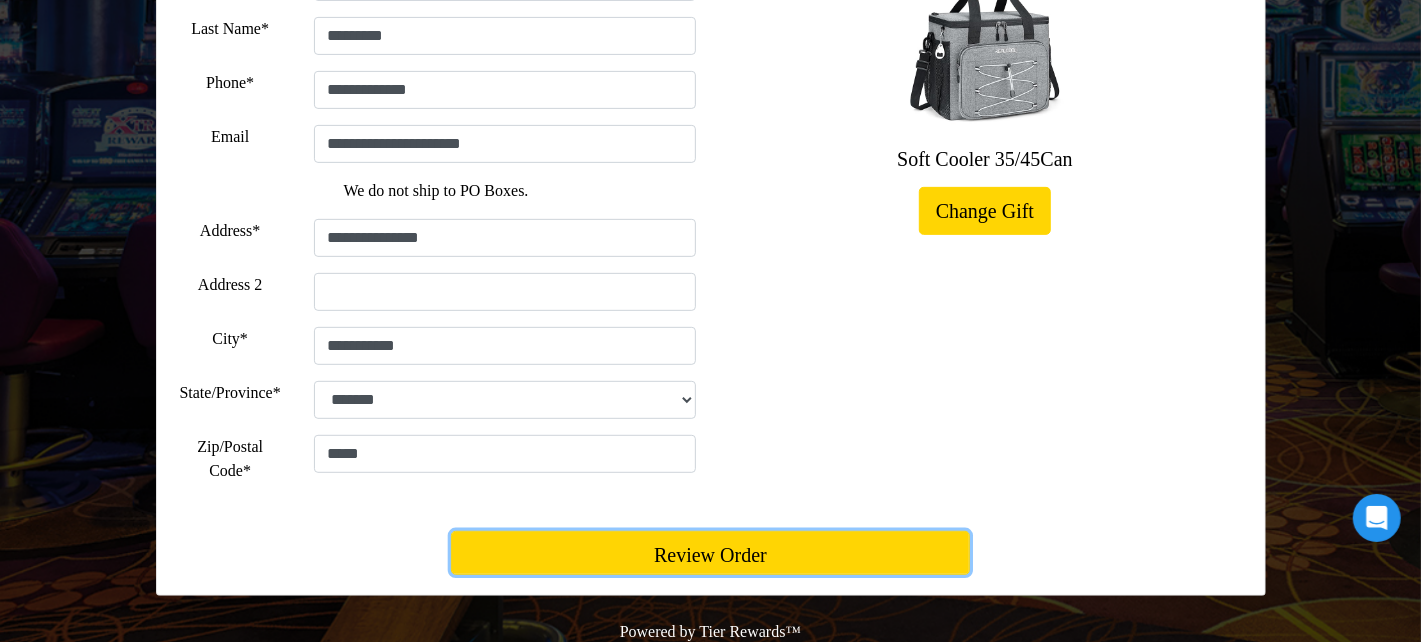 click on "Review Order" at bounding box center [710, 553] 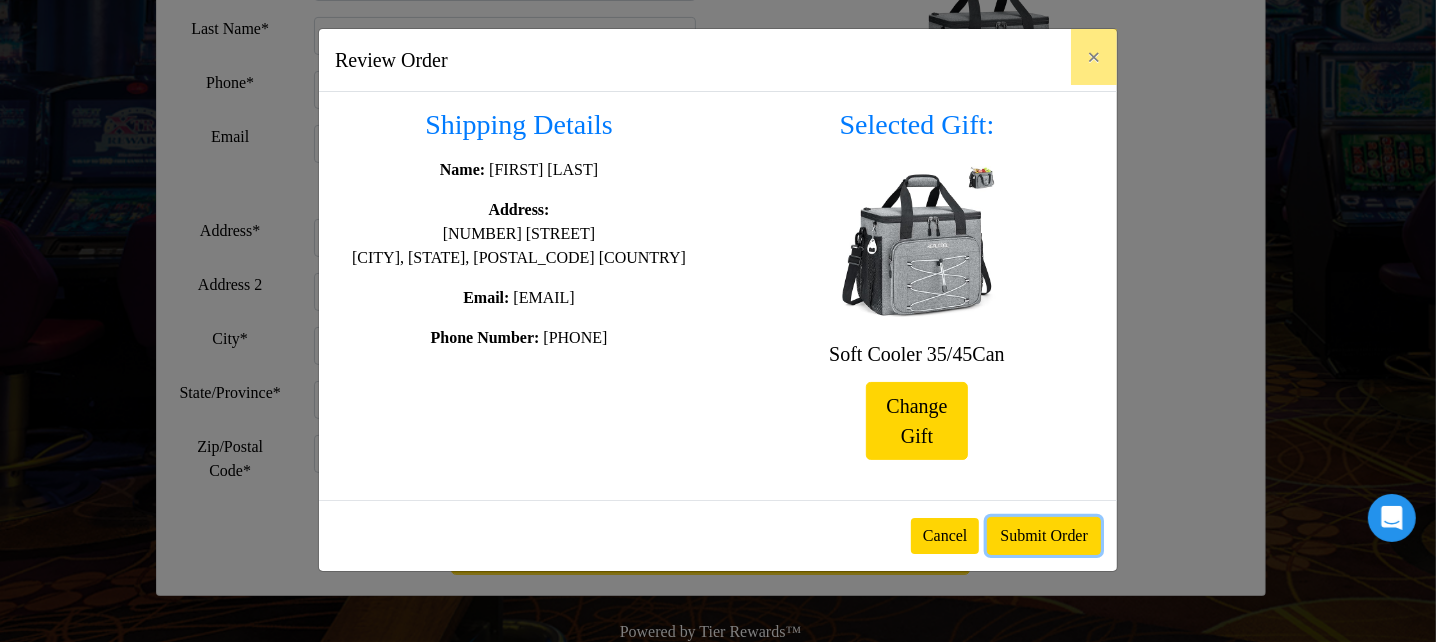 click on "Submit Order" at bounding box center (1044, 536) 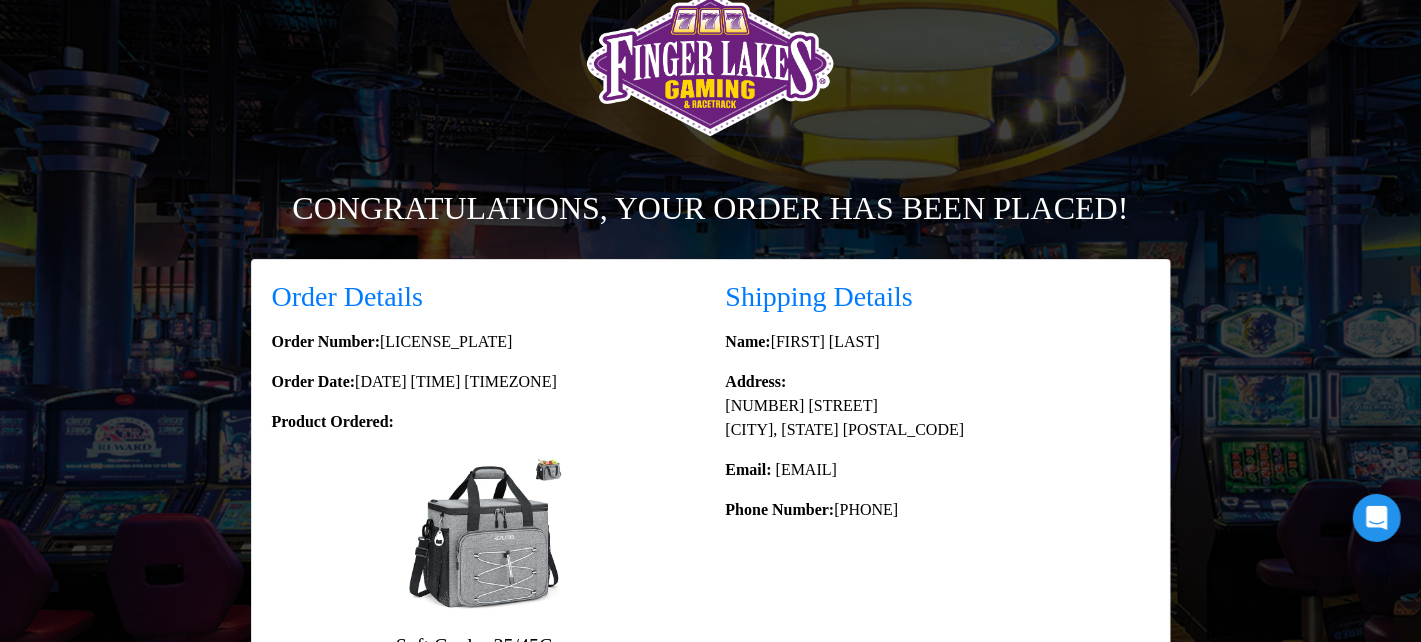 scroll, scrollTop: 0, scrollLeft: 0, axis: both 